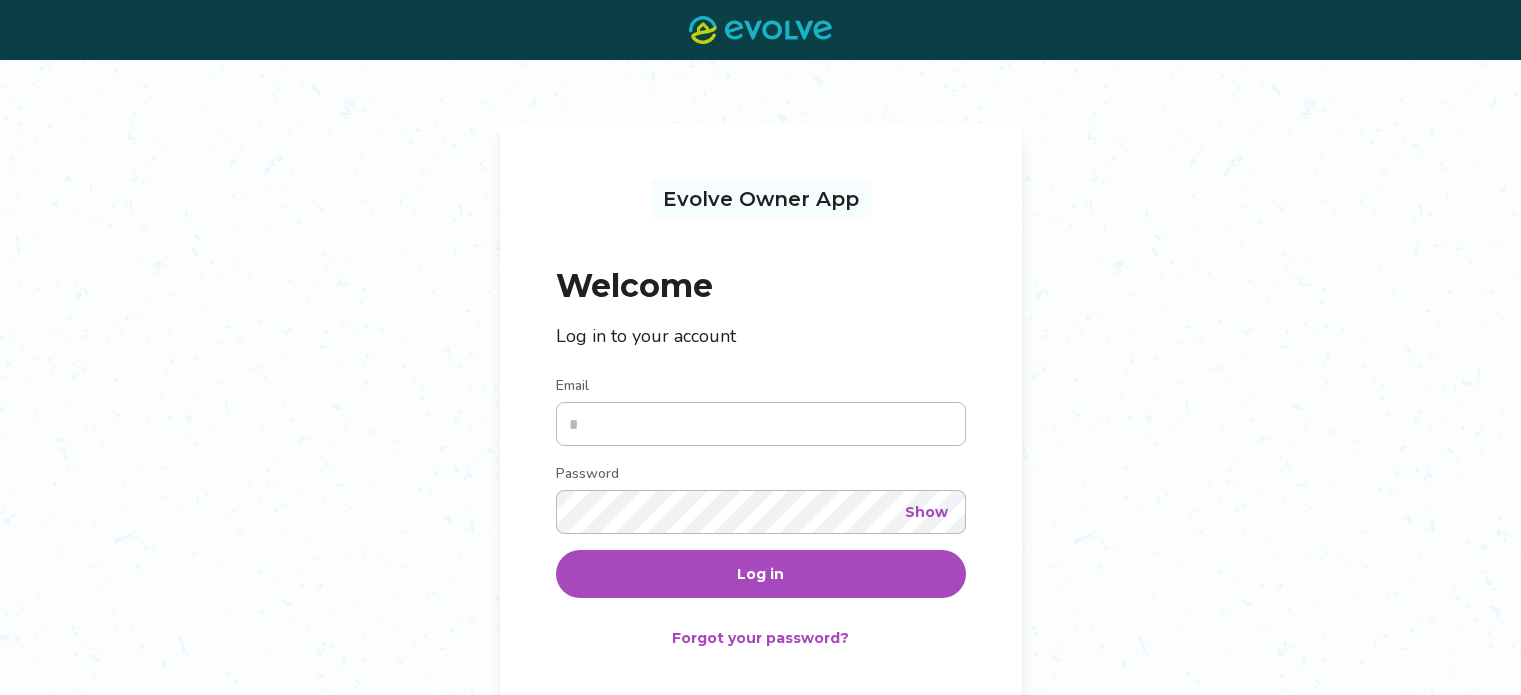 scroll, scrollTop: 0, scrollLeft: 0, axis: both 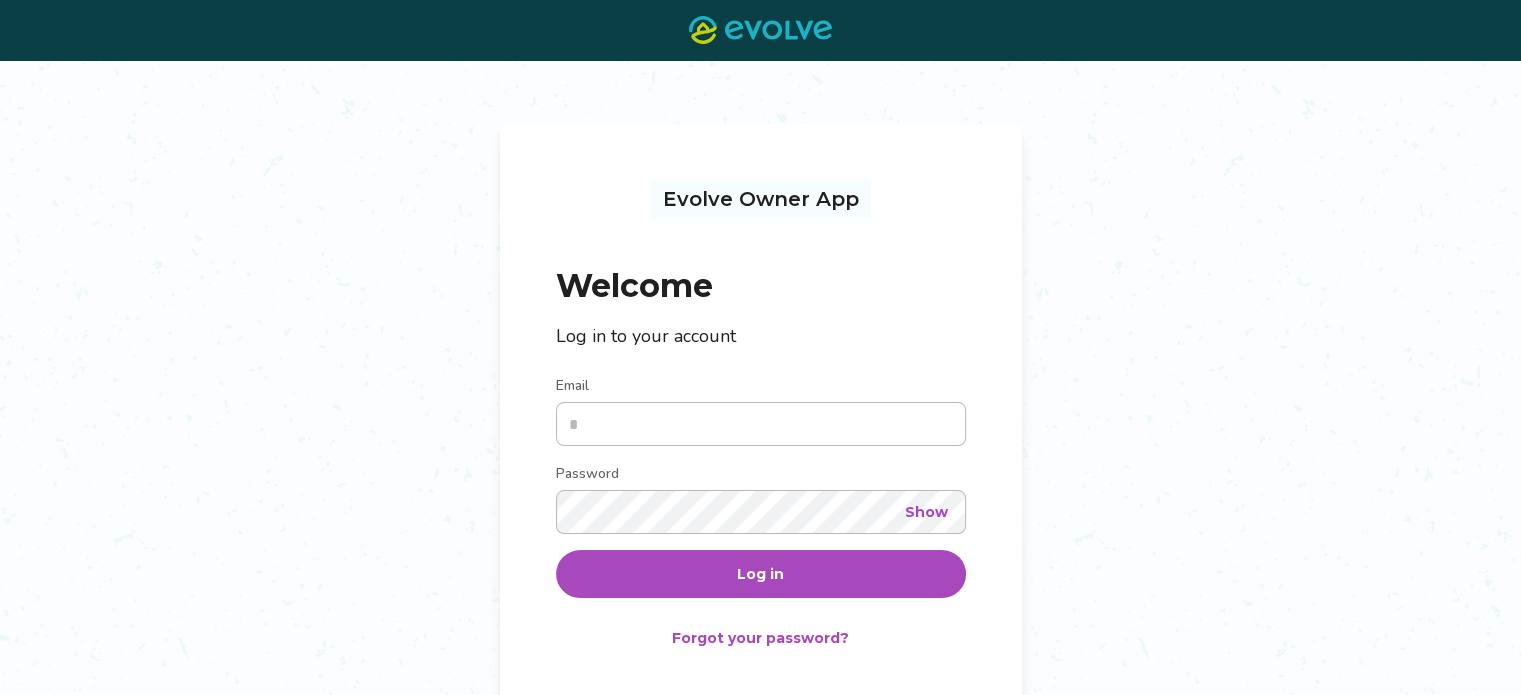 type on "**********" 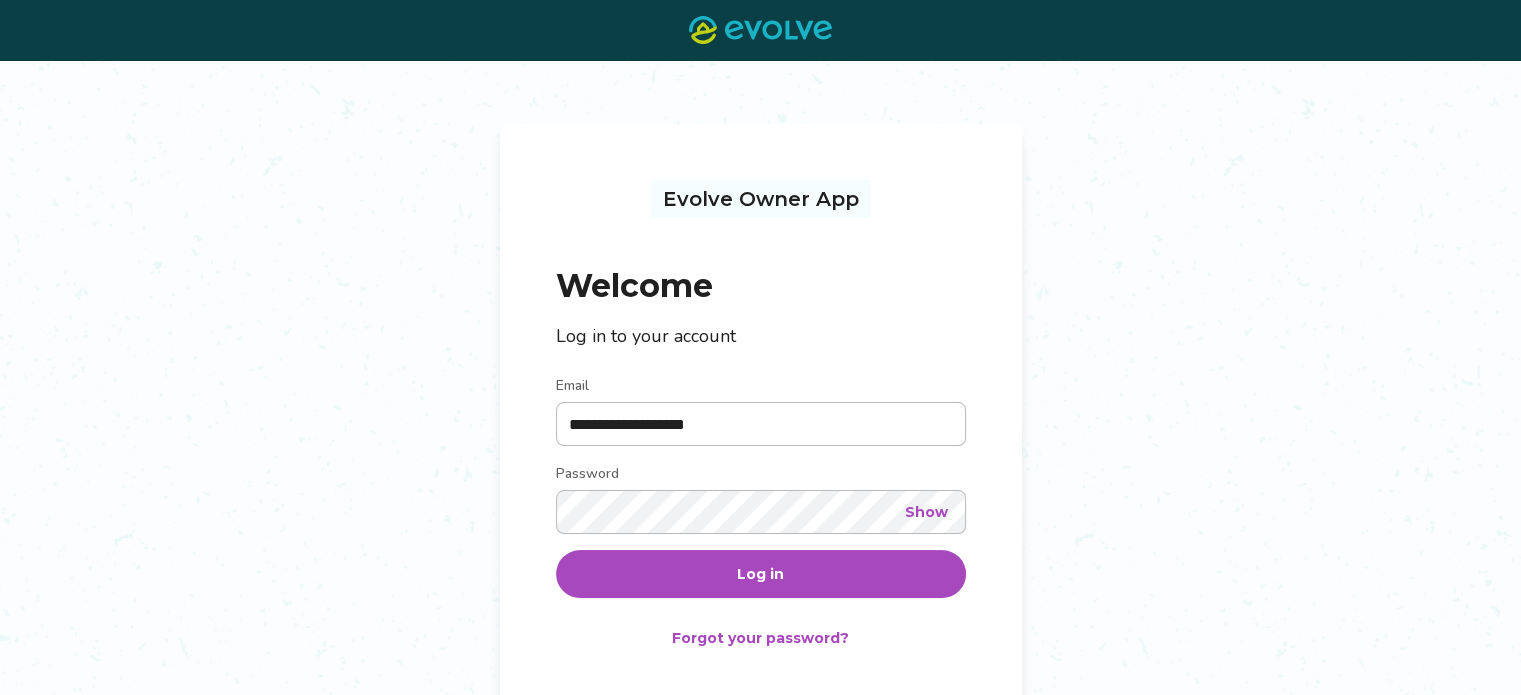 click on "Log in" at bounding box center [761, 574] 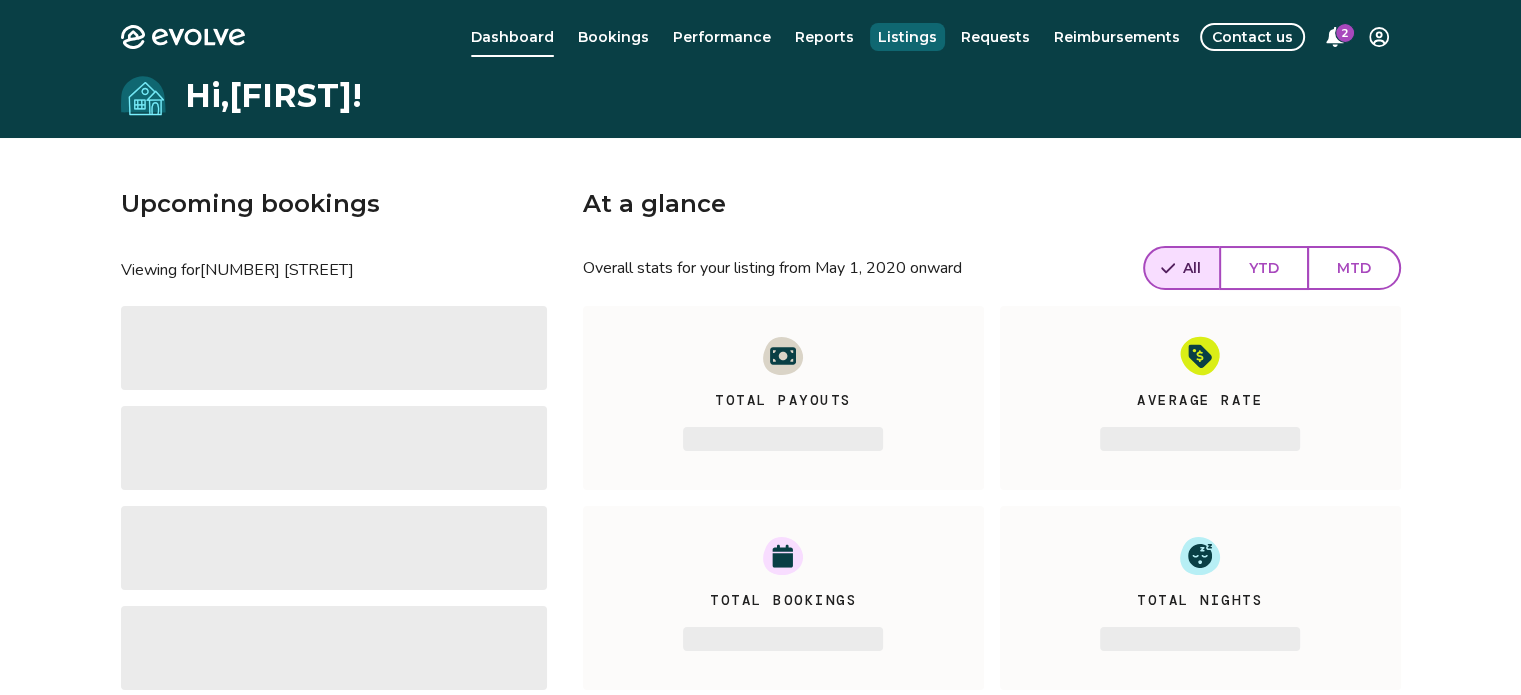click on "Listings" at bounding box center (907, 37) 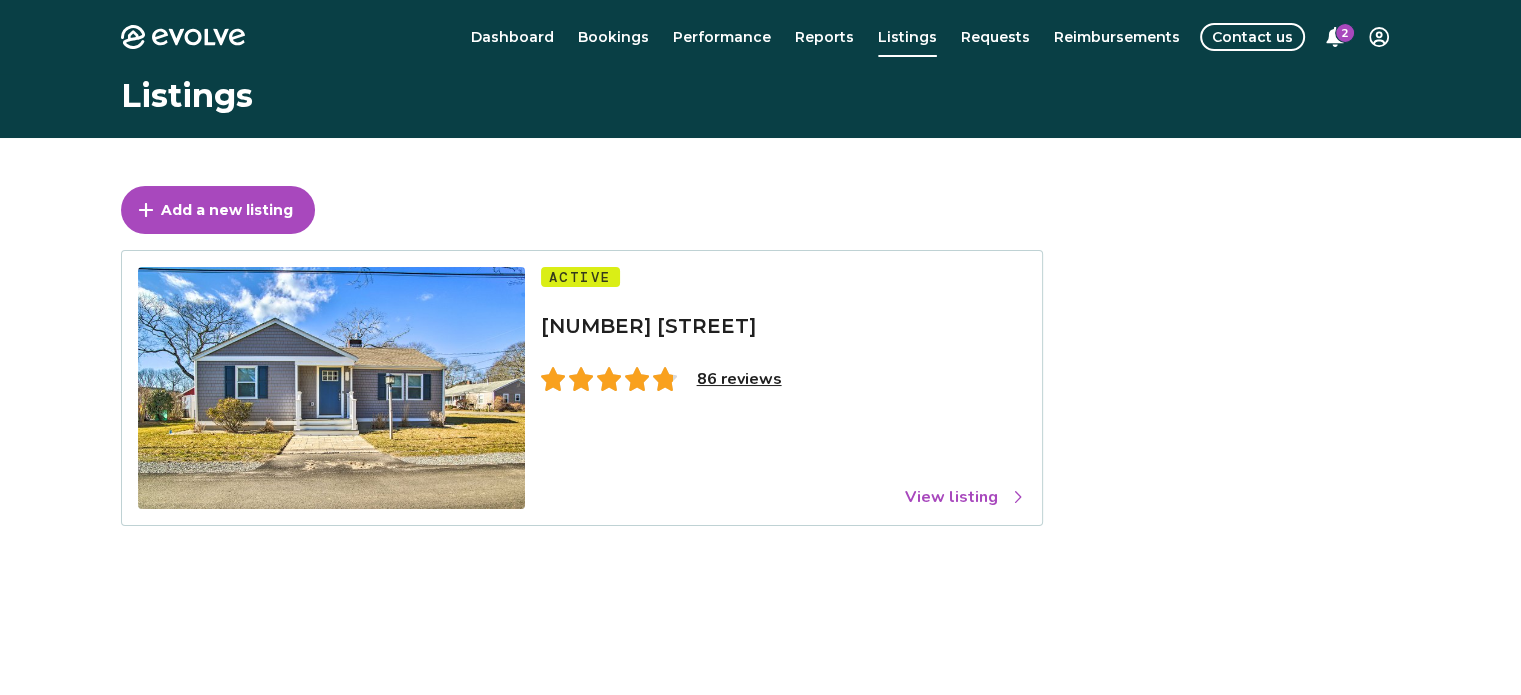 click on "86 reviews" at bounding box center (739, 379) 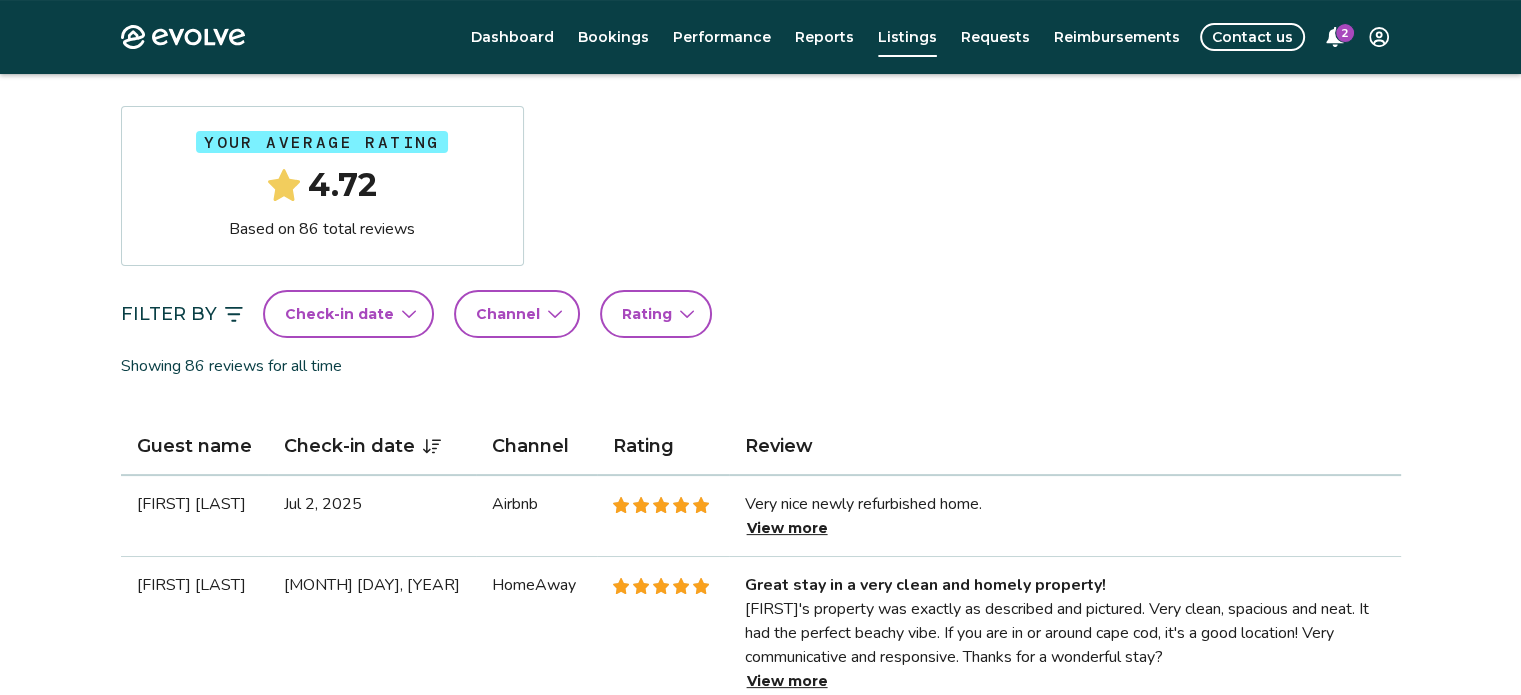 scroll, scrollTop: 400, scrollLeft: 0, axis: vertical 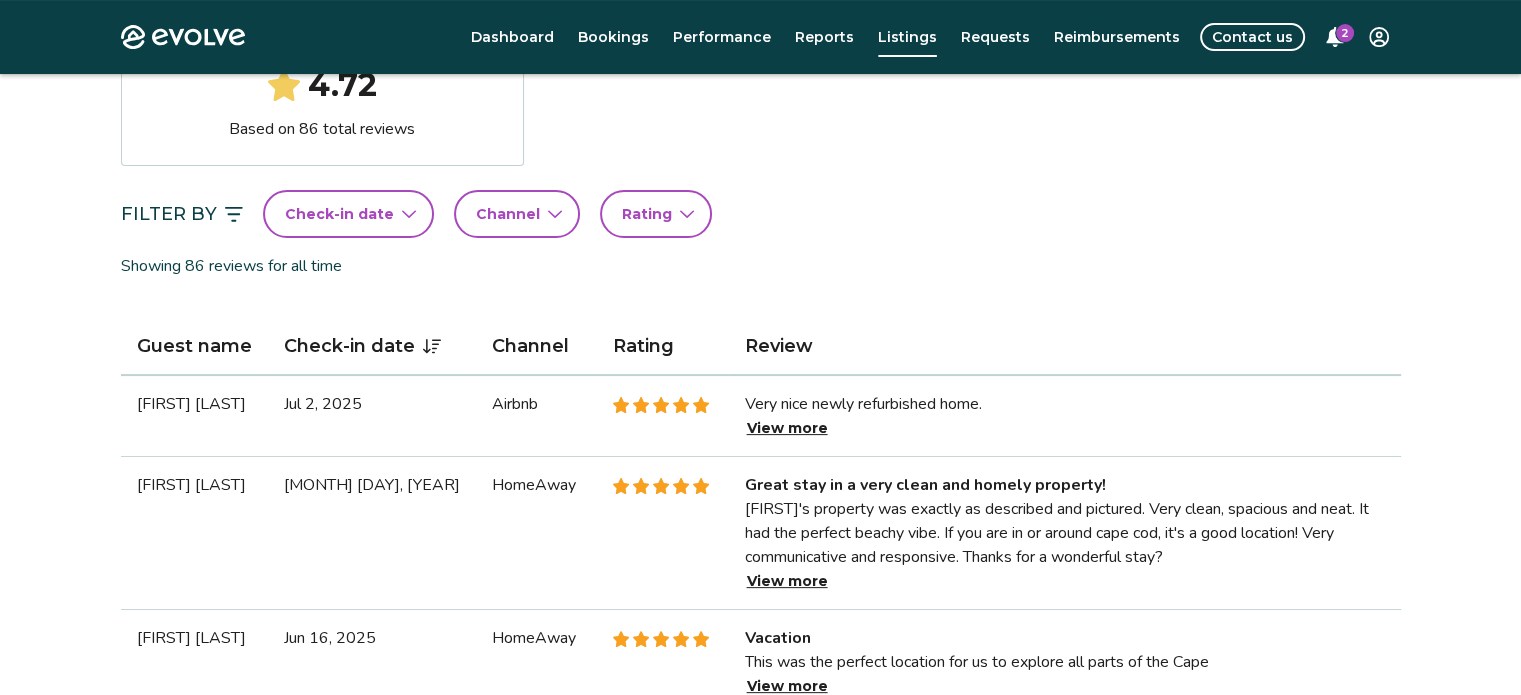 click 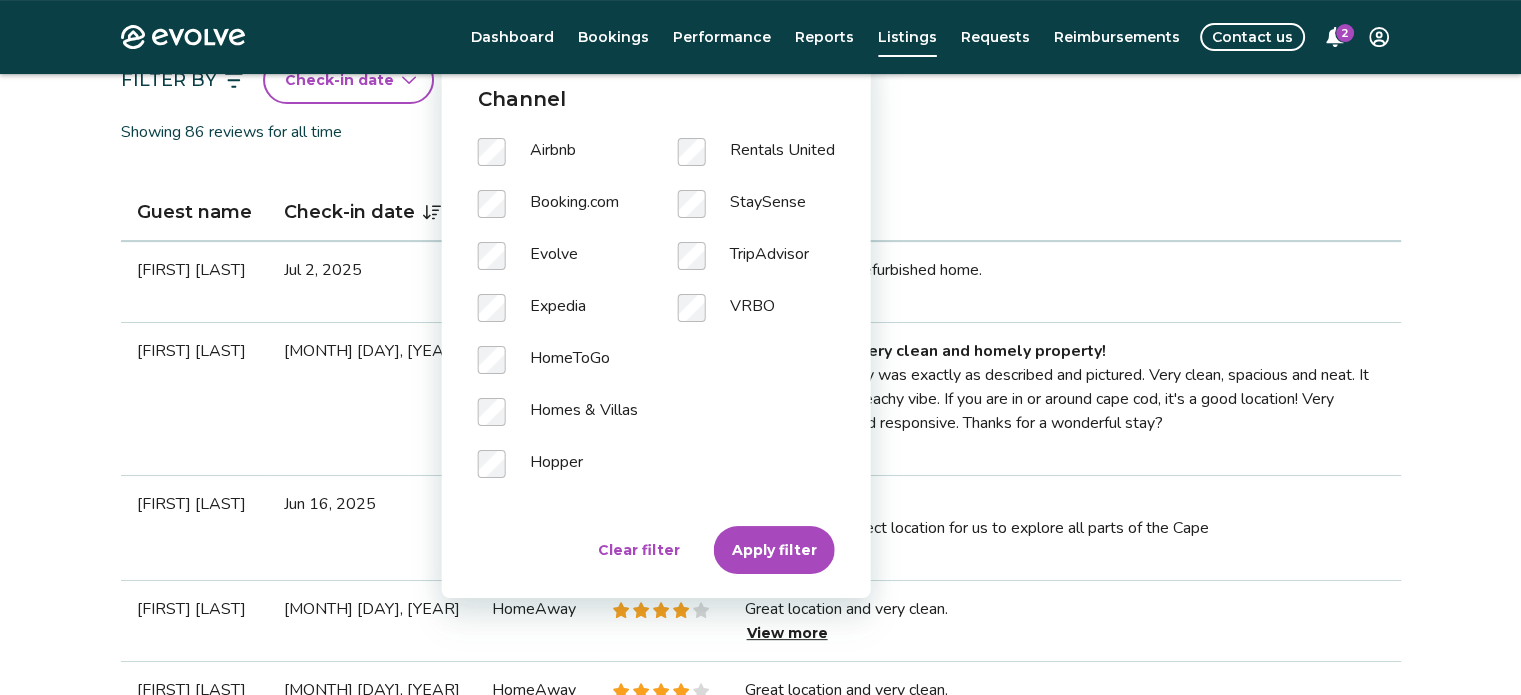 scroll, scrollTop: 700, scrollLeft: 0, axis: vertical 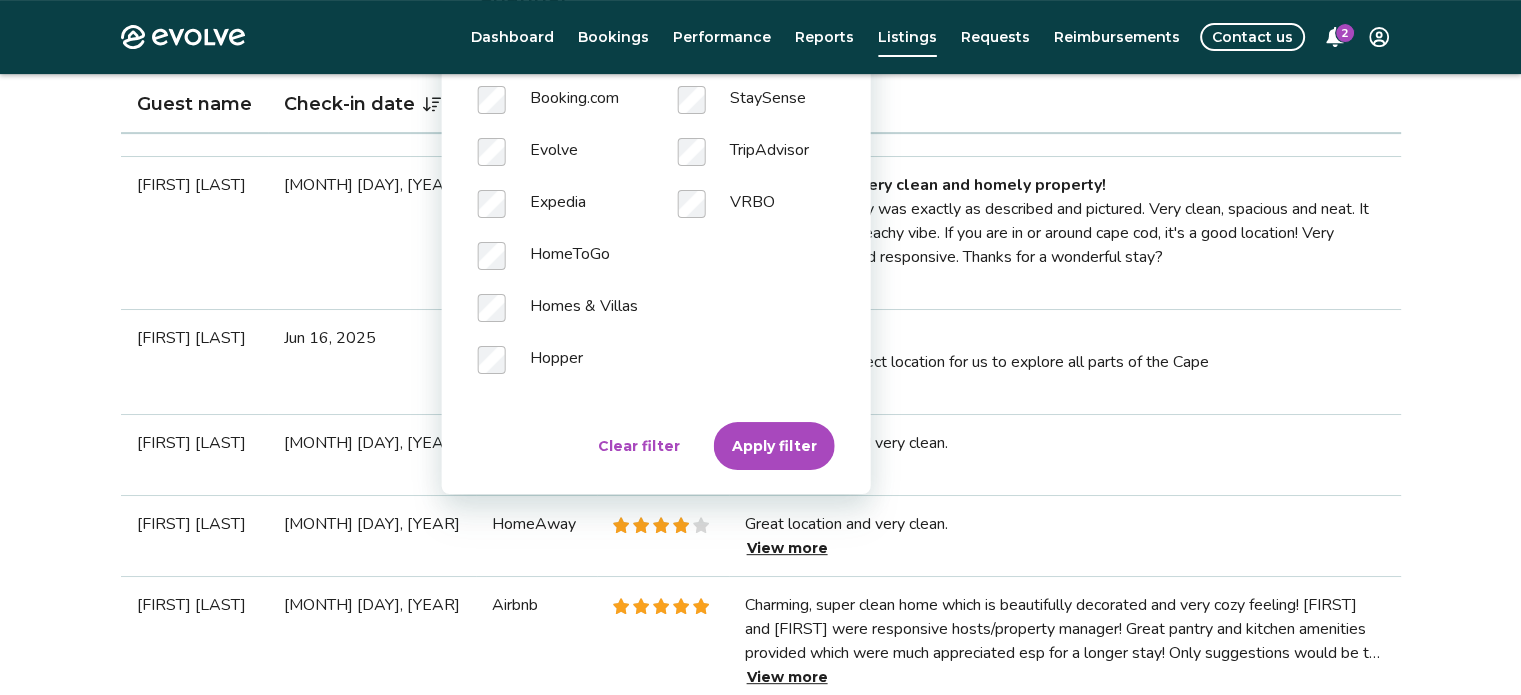 click on "Apply filter" at bounding box center [774, 446] 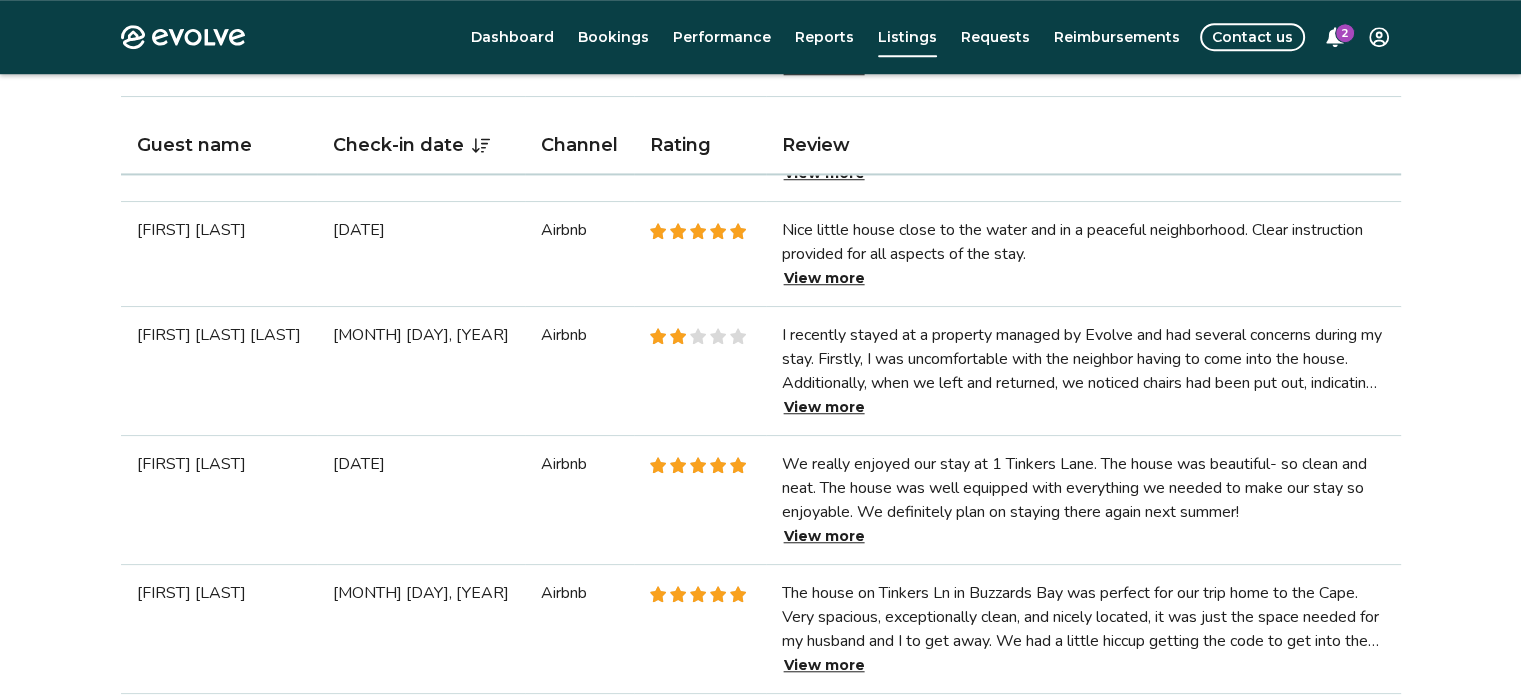 scroll, scrollTop: 1550, scrollLeft: 0, axis: vertical 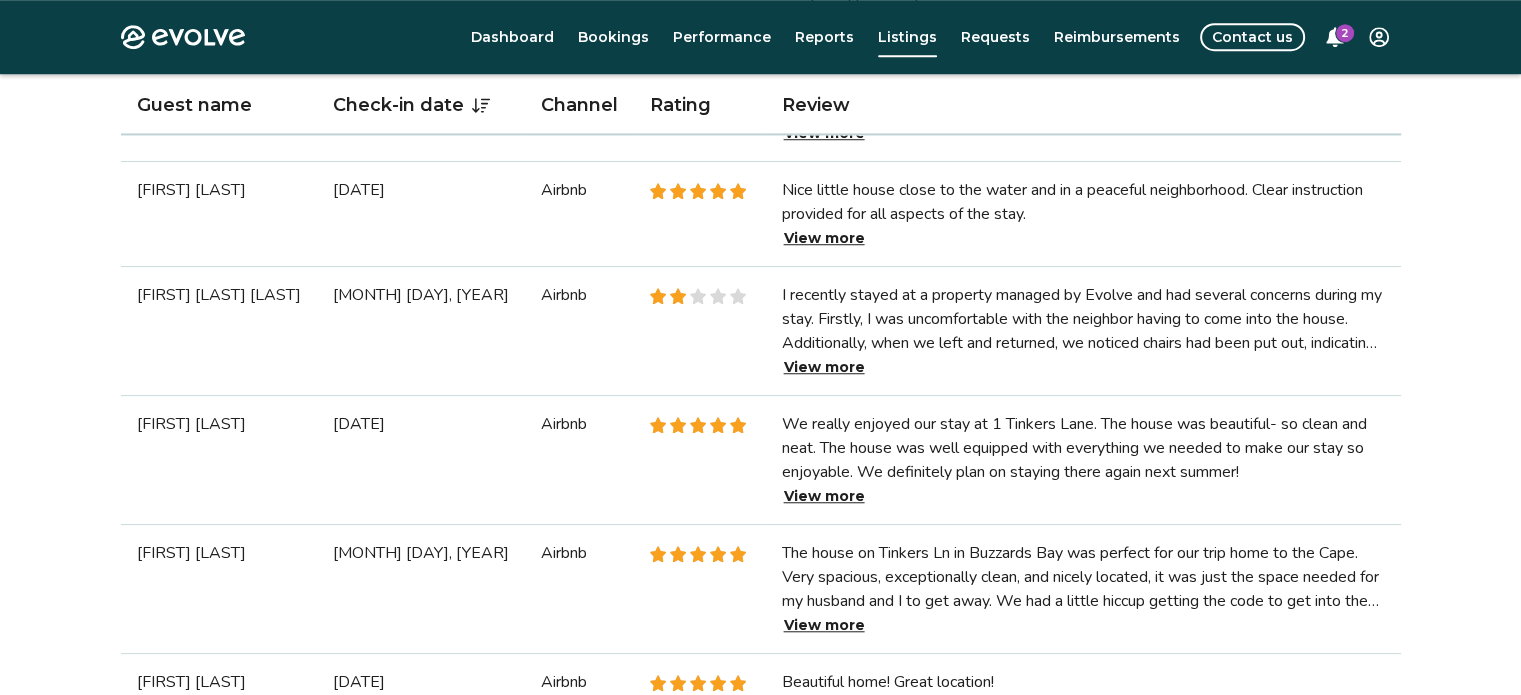 click on "View more" at bounding box center [824, 367] 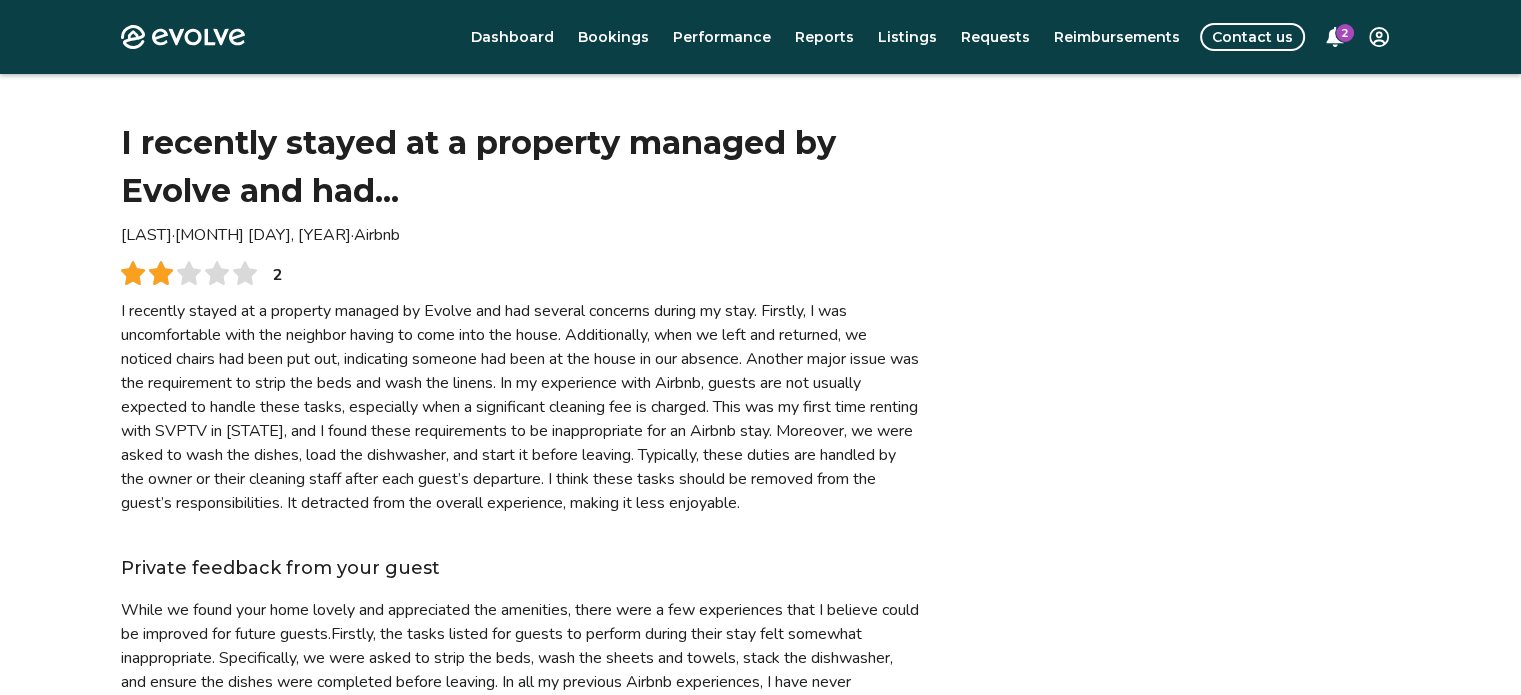 scroll, scrollTop: 0, scrollLeft: 0, axis: both 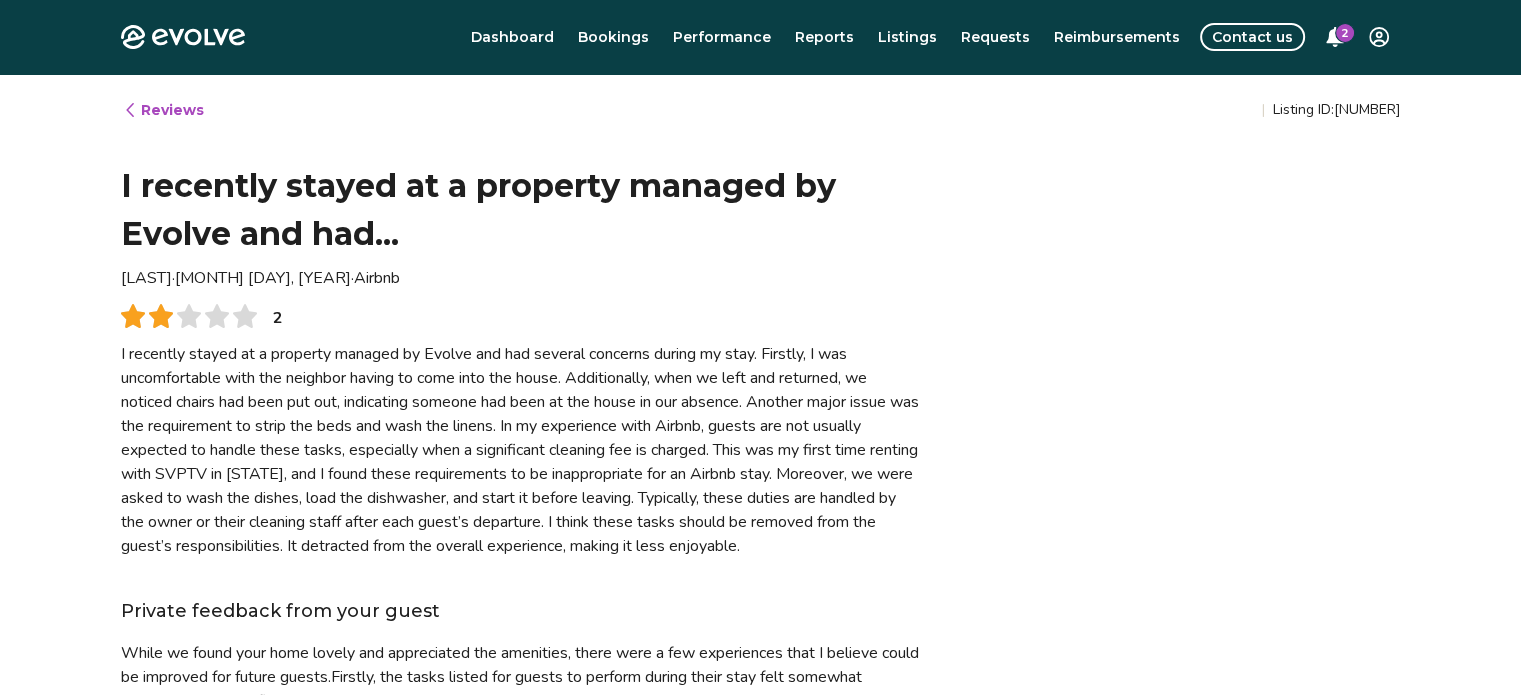 click on "Bookings" at bounding box center [613, 37] 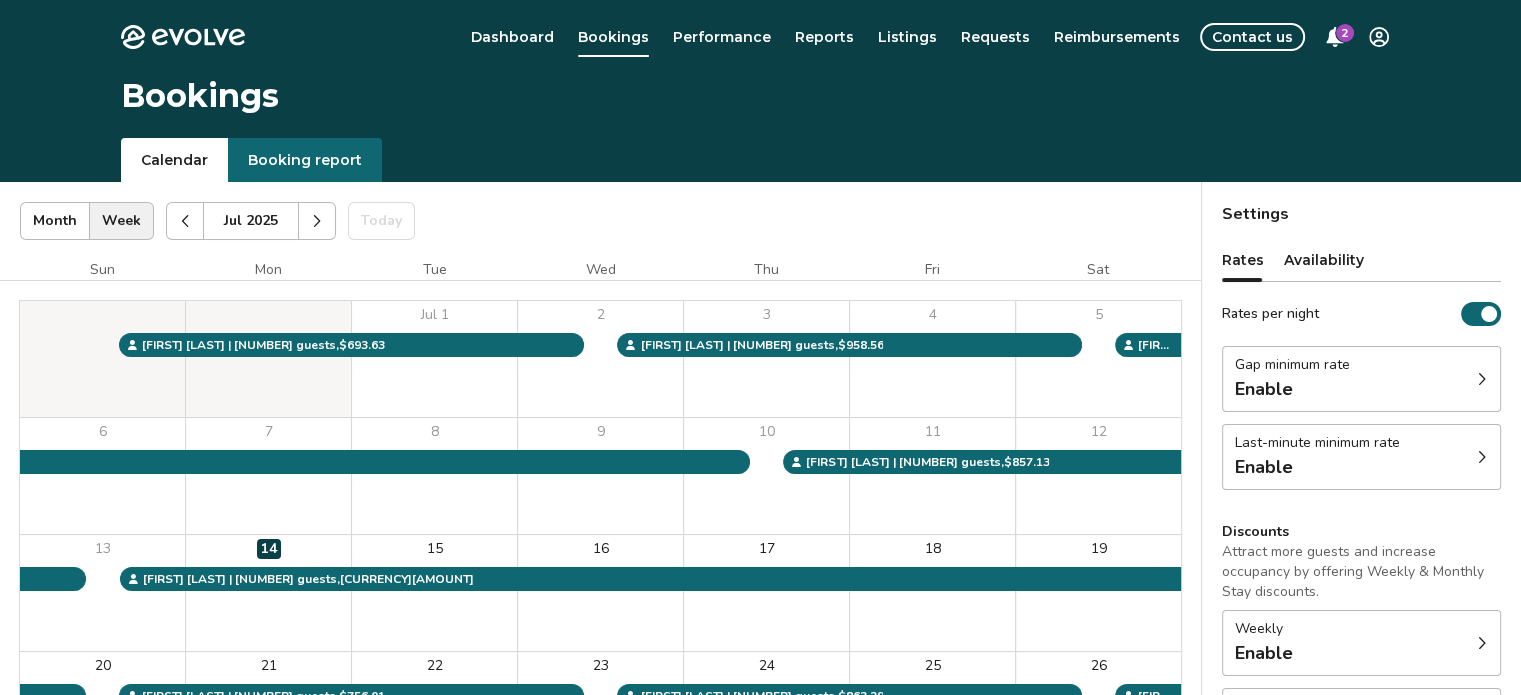 click at bounding box center [185, 221] 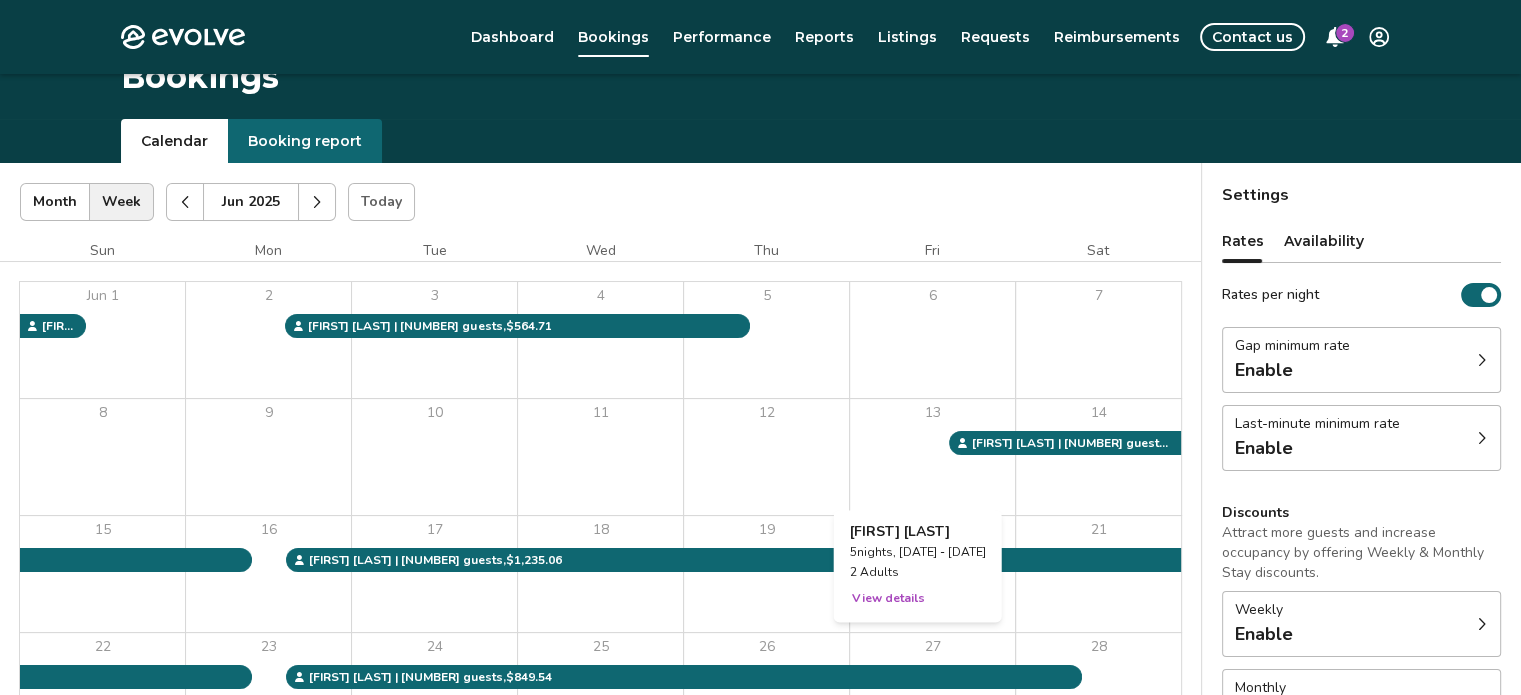 scroll, scrollTop: 0, scrollLeft: 0, axis: both 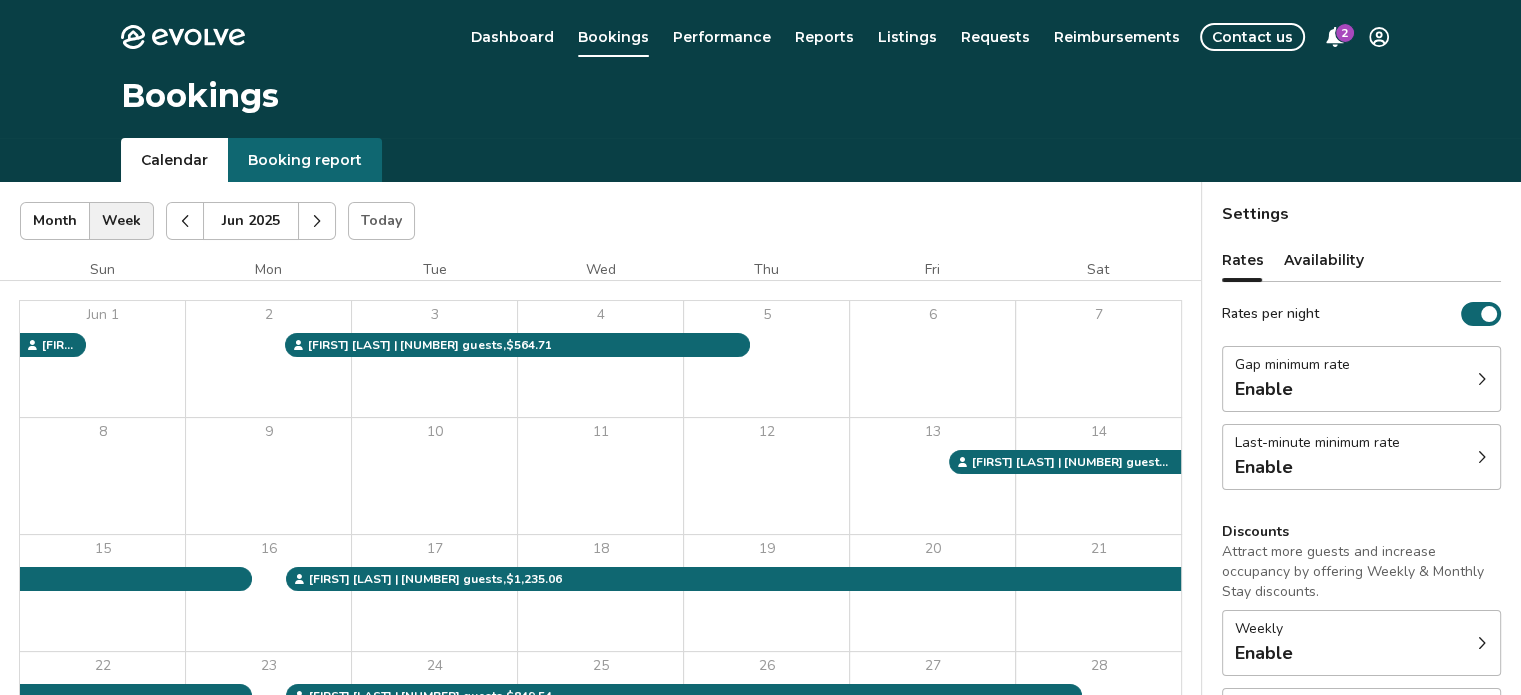 click at bounding box center [185, 221] 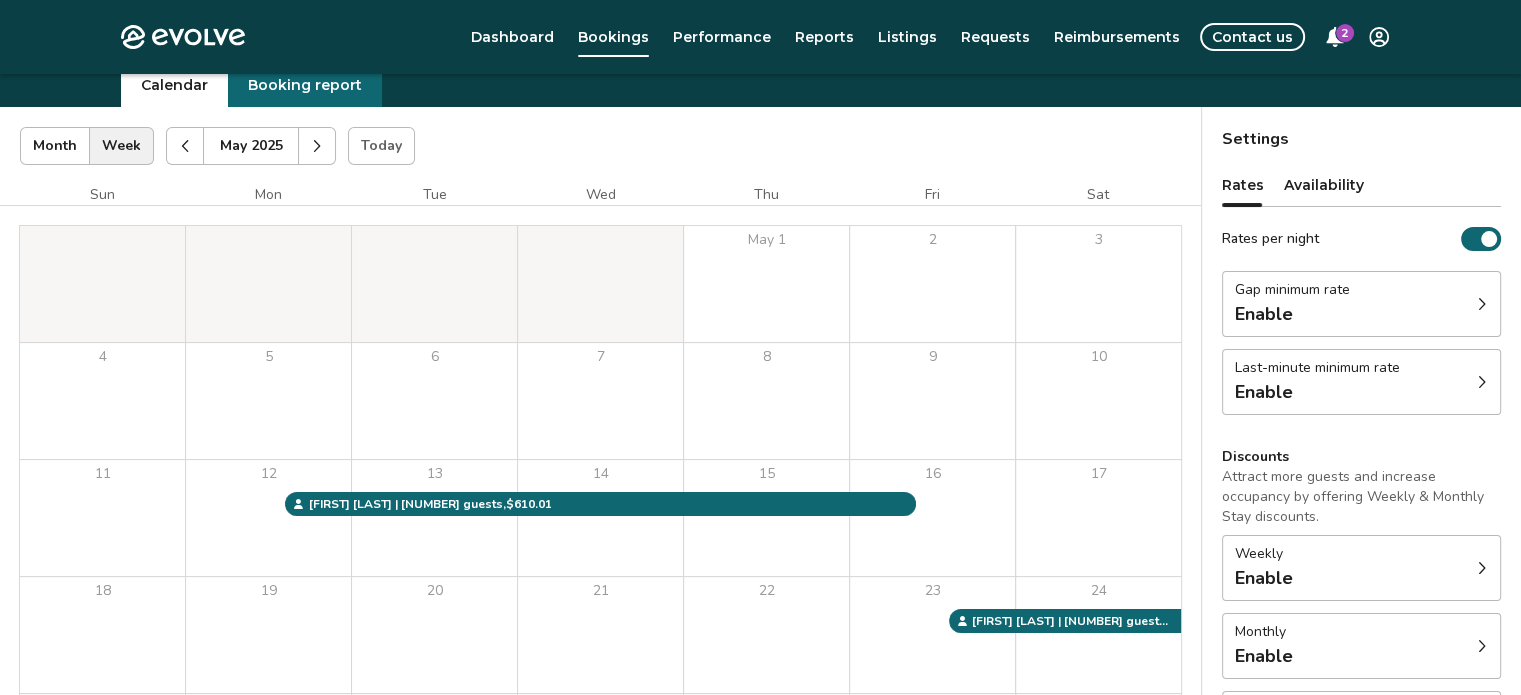scroll, scrollTop: 39, scrollLeft: 0, axis: vertical 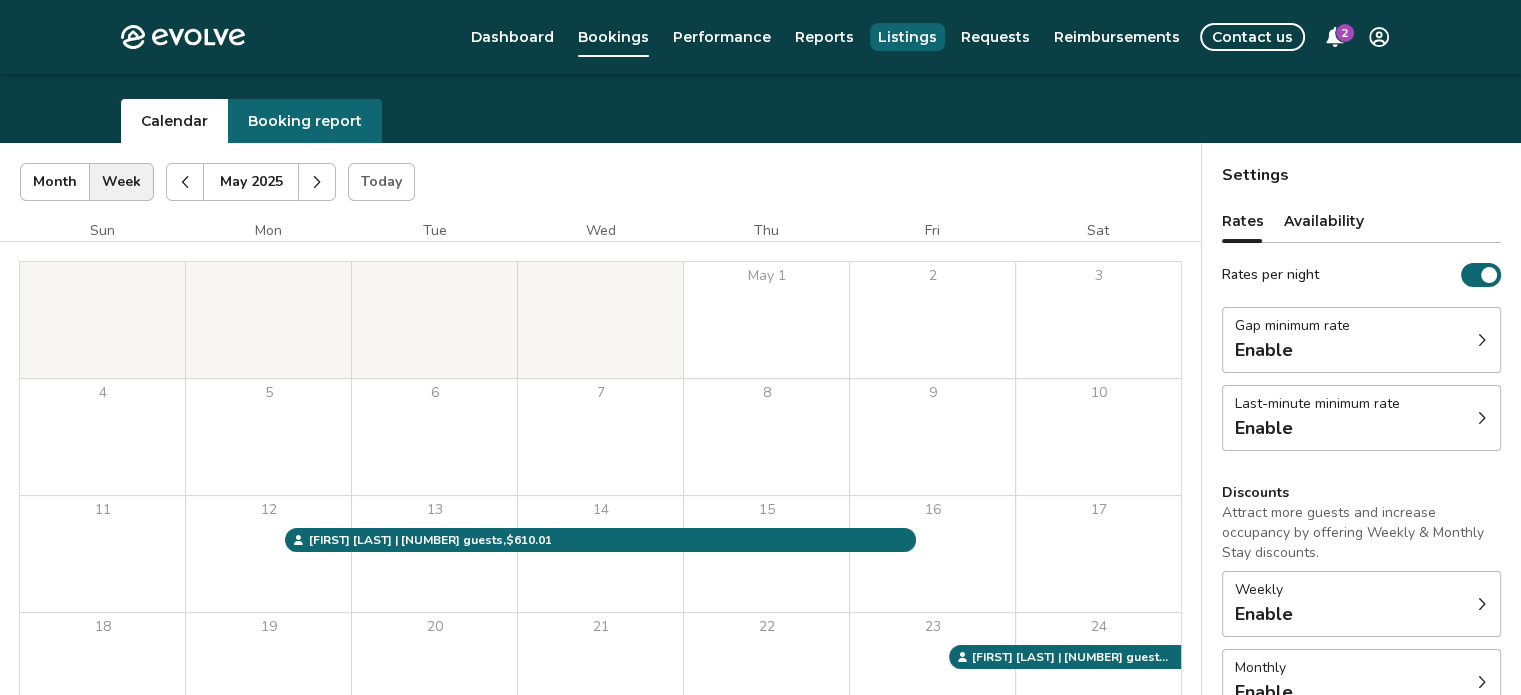 click on "Listings" at bounding box center [907, 37] 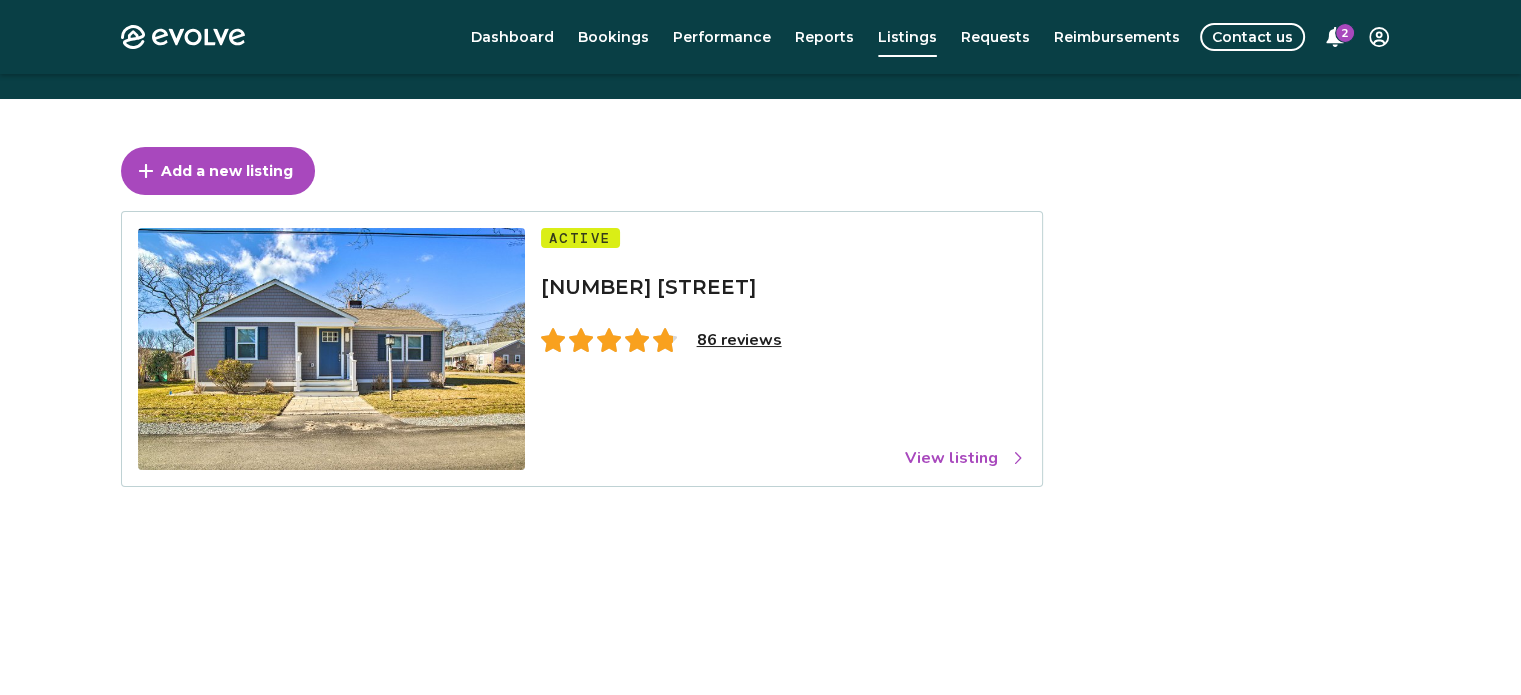 click on "86 reviews" at bounding box center [739, 340] 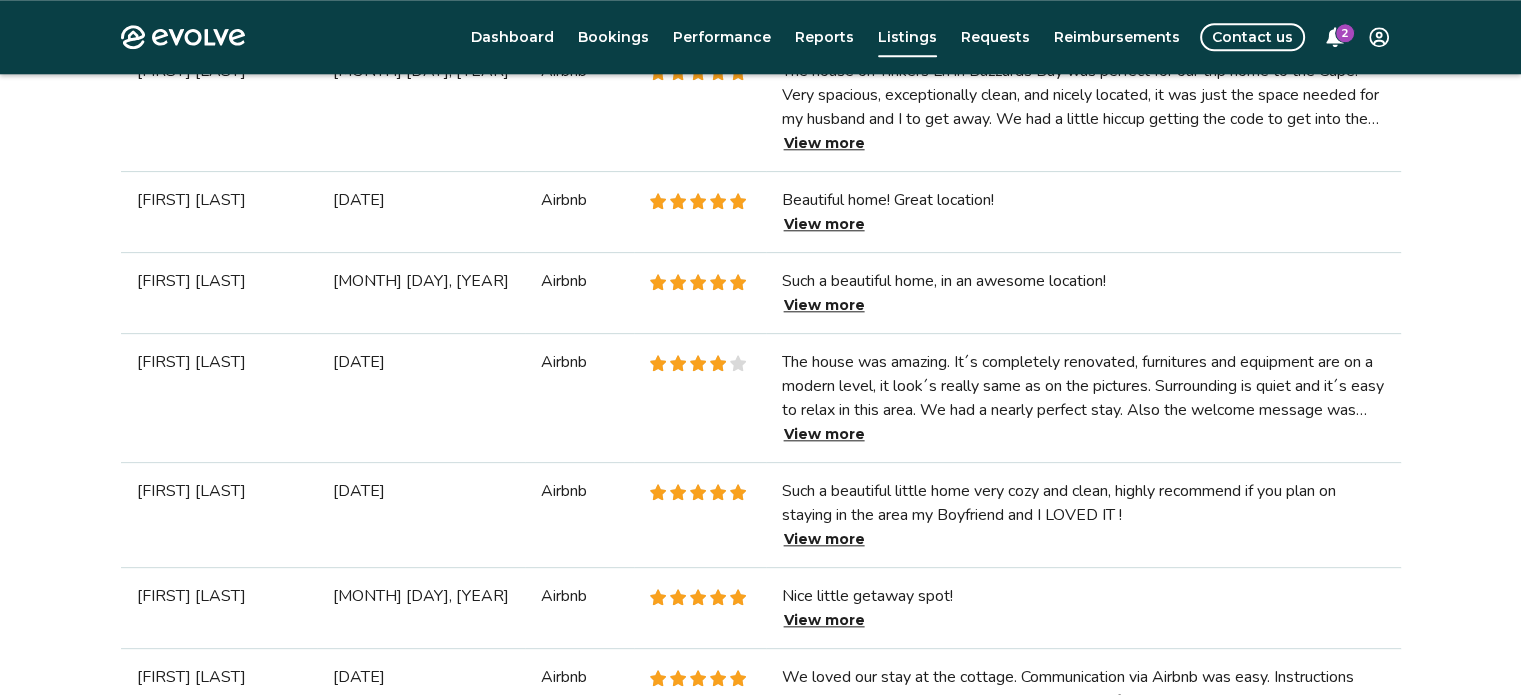 scroll, scrollTop: 2039, scrollLeft: 0, axis: vertical 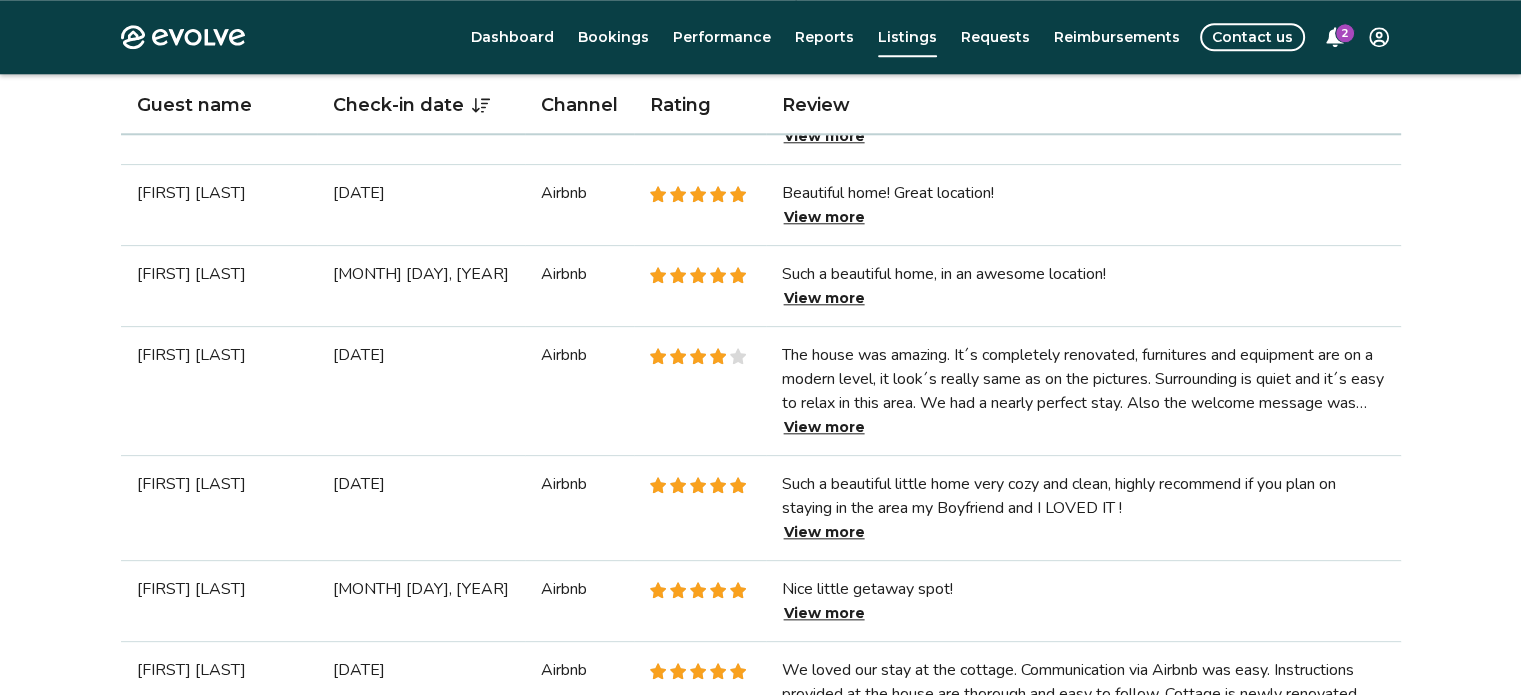 click on "View more" at bounding box center [824, 427] 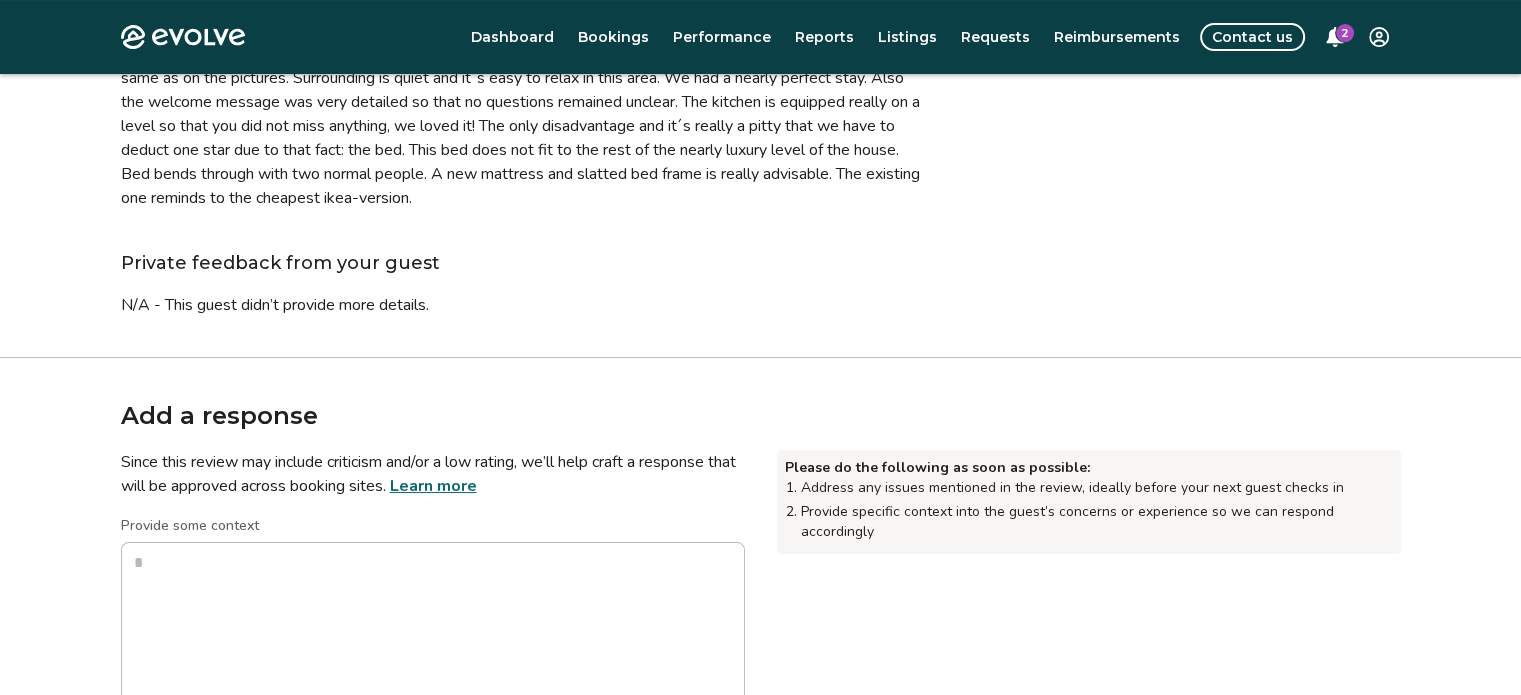 scroll, scrollTop: 0, scrollLeft: 0, axis: both 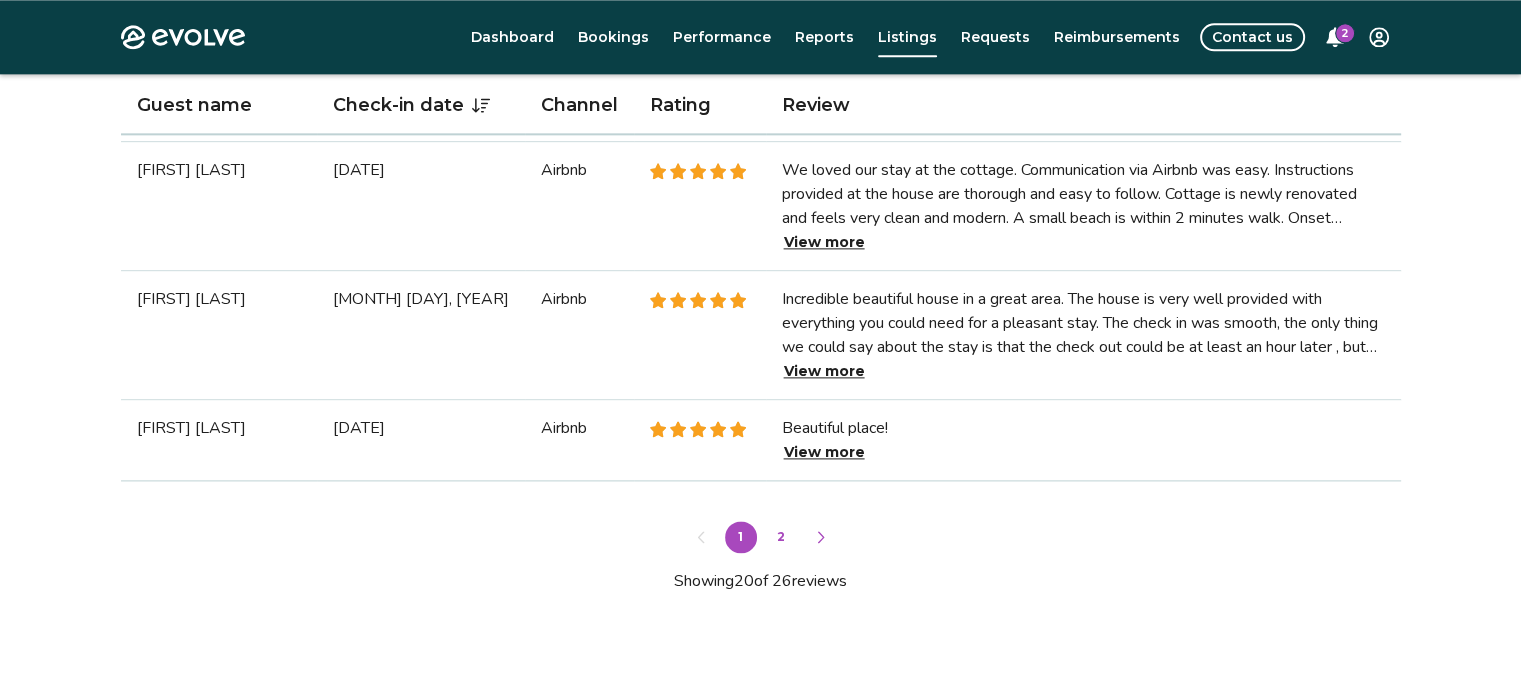 click on "2" at bounding box center (781, 537) 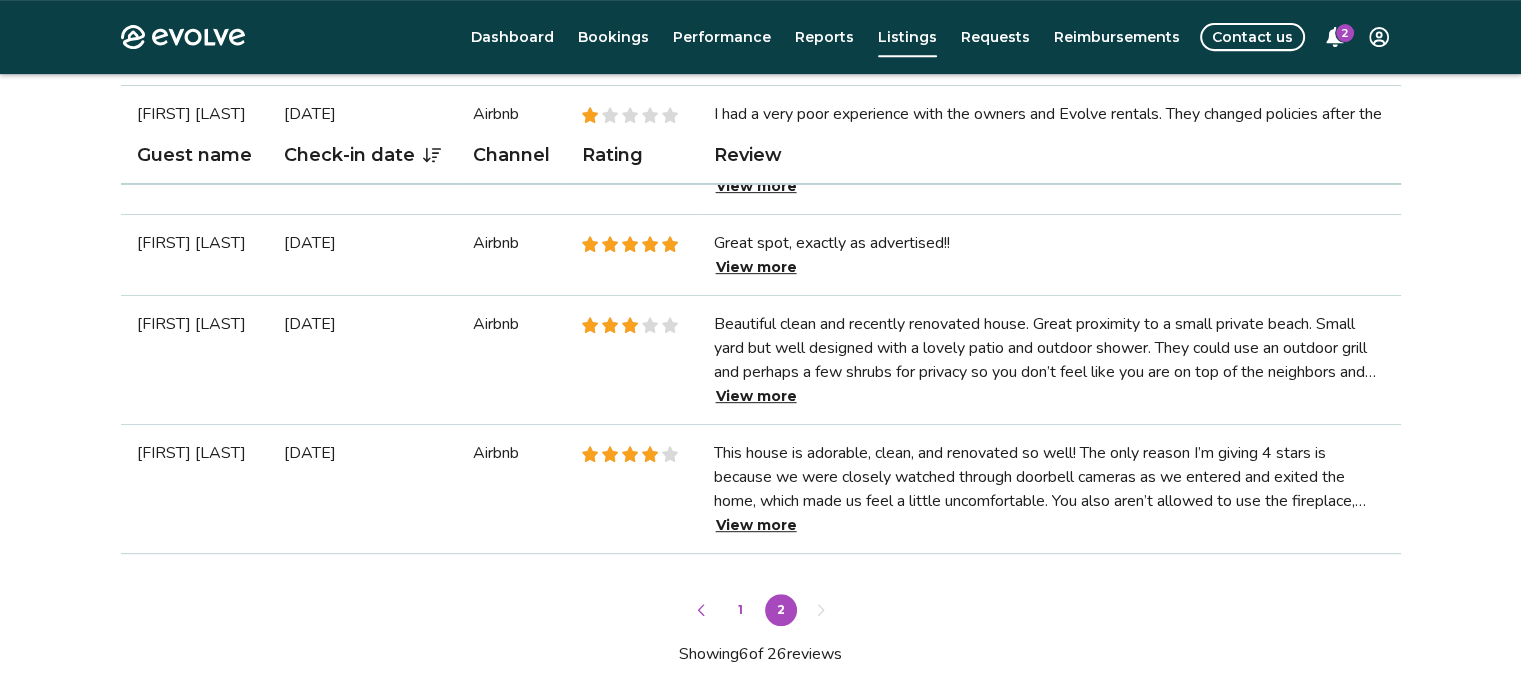 click on "View more" at bounding box center (756, 396) 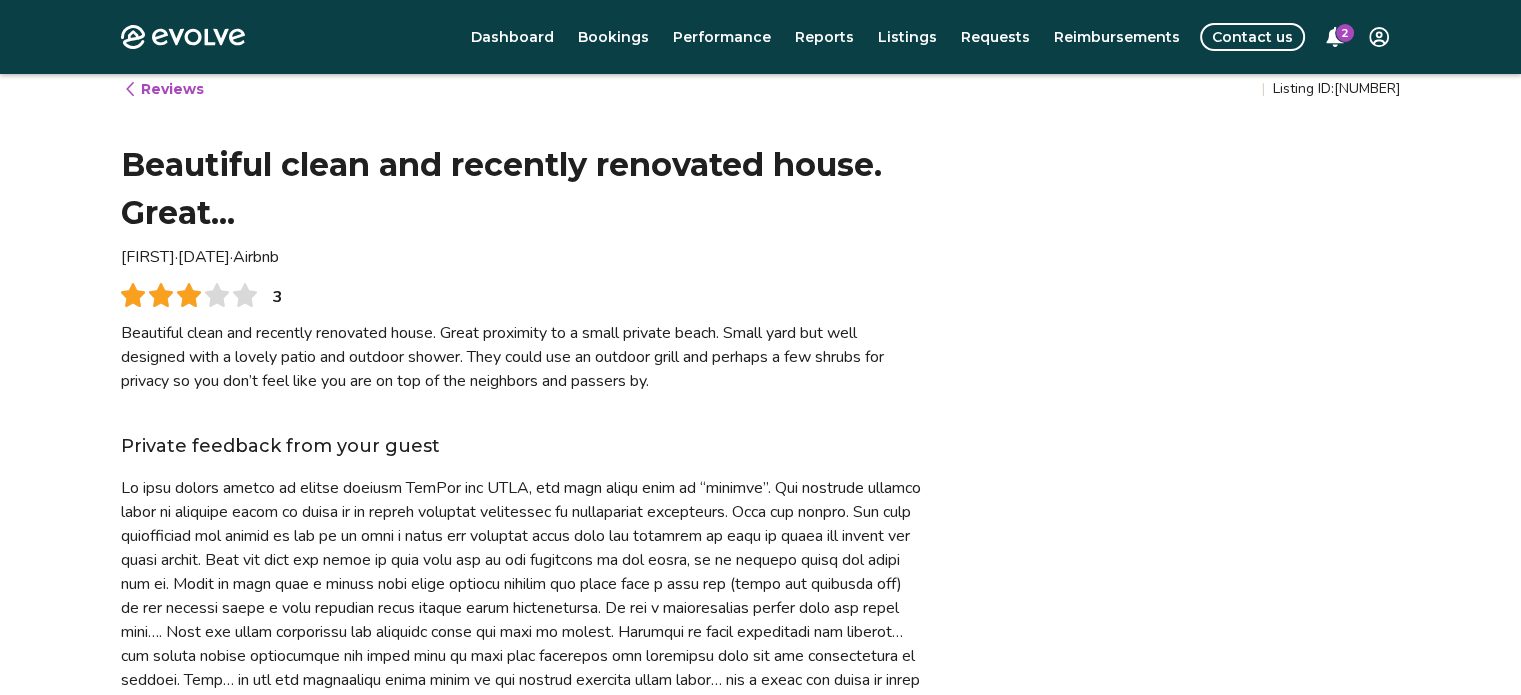 scroll, scrollTop: 0, scrollLeft: 0, axis: both 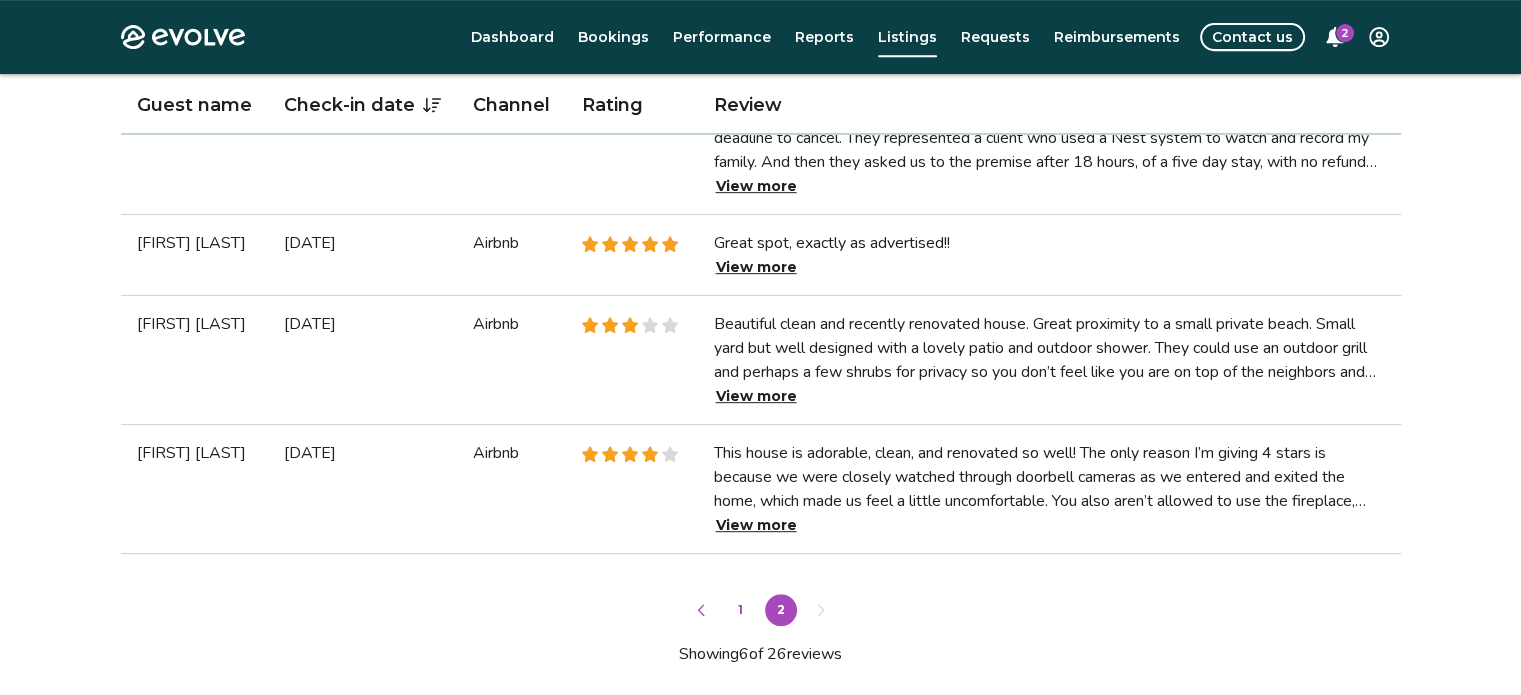 click on "1" at bounding box center [741, 610] 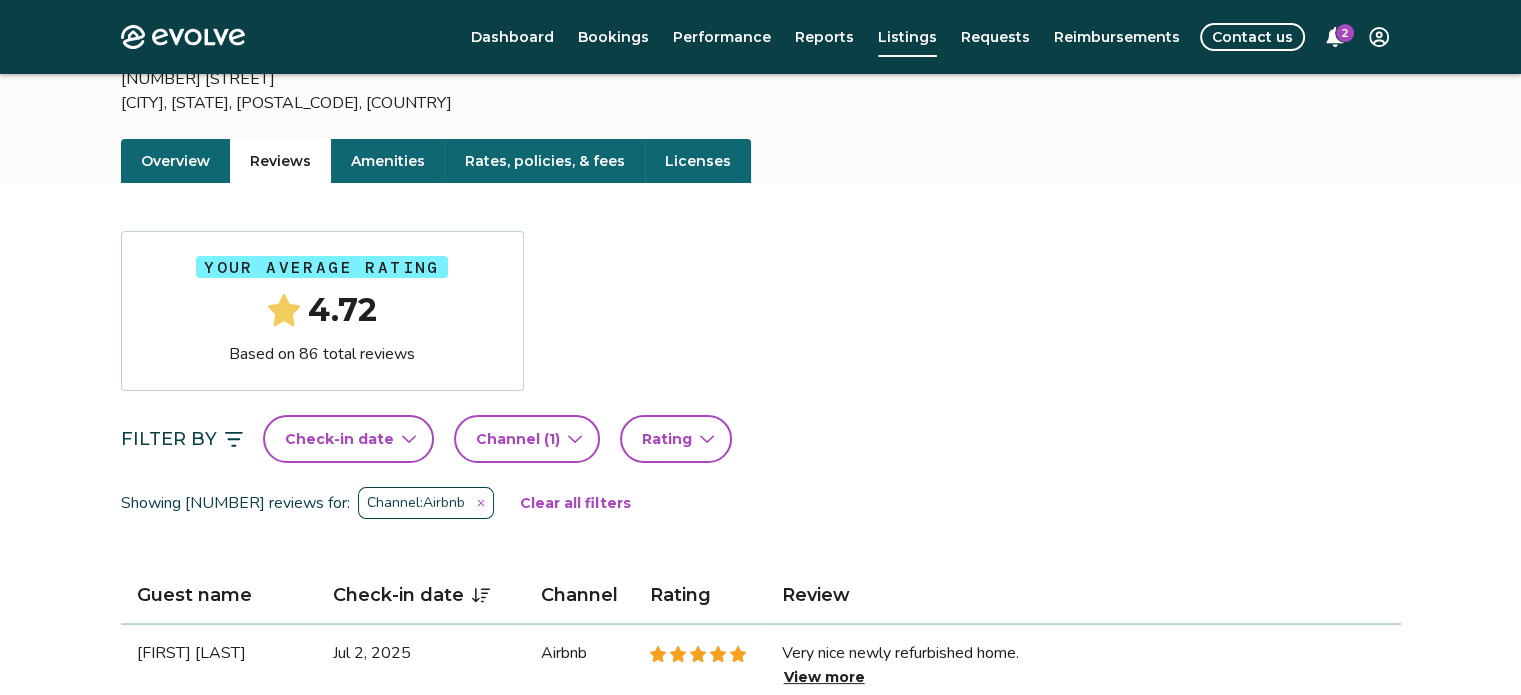 scroll, scrollTop: 100, scrollLeft: 0, axis: vertical 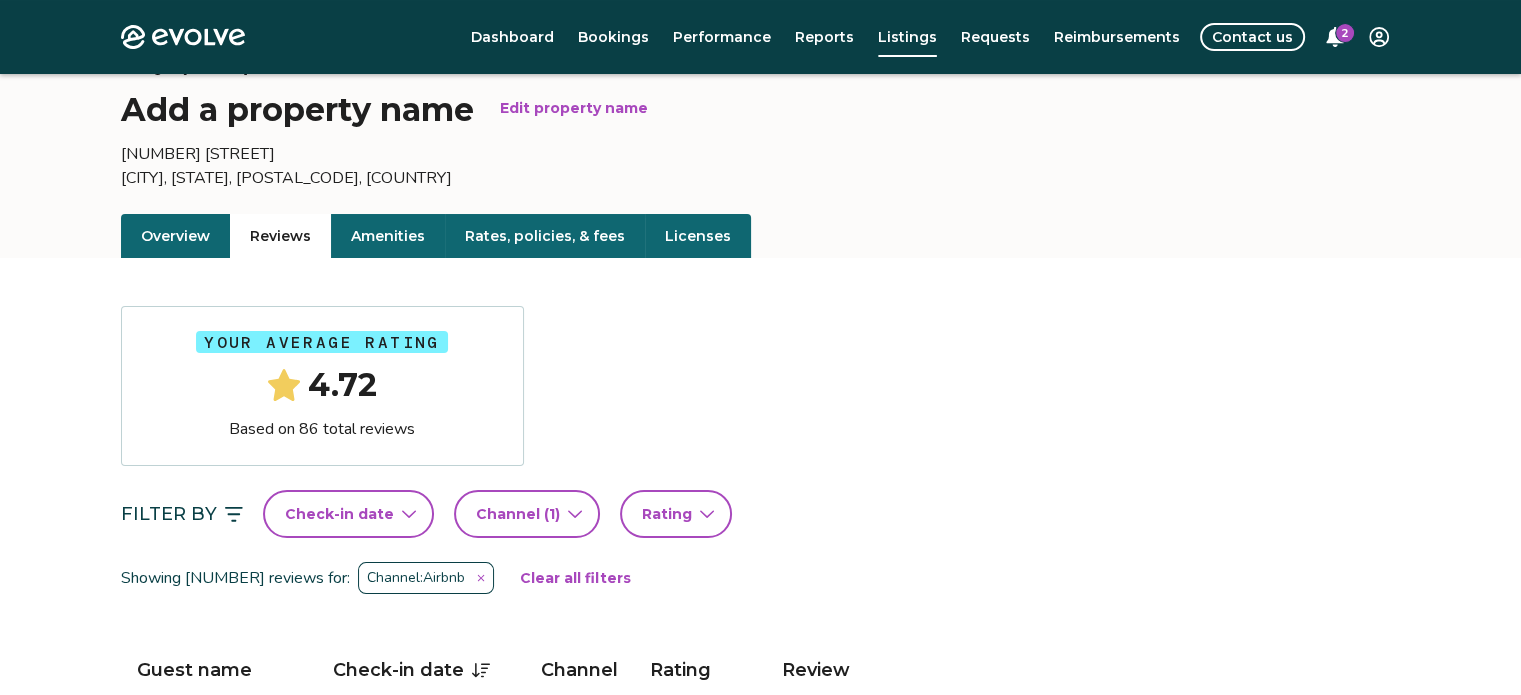 click 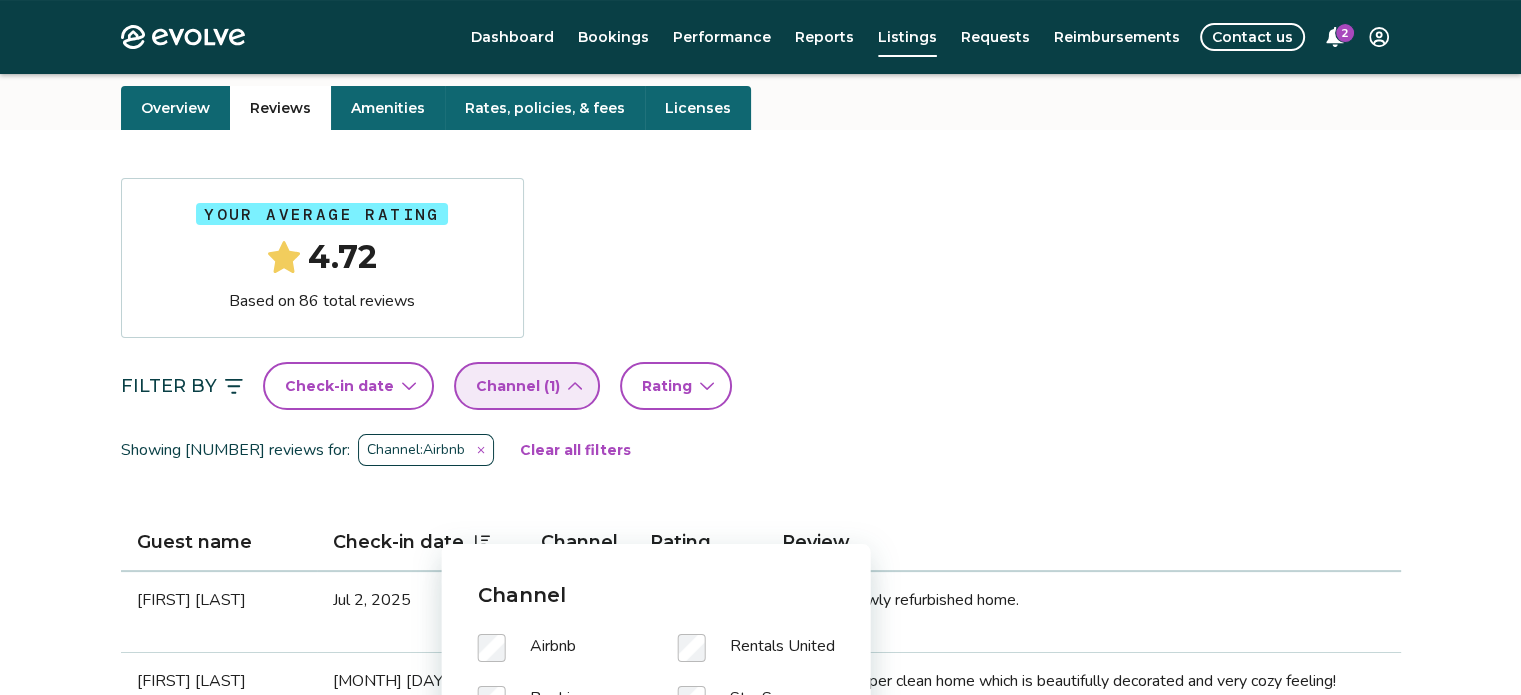 scroll, scrollTop: 400, scrollLeft: 0, axis: vertical 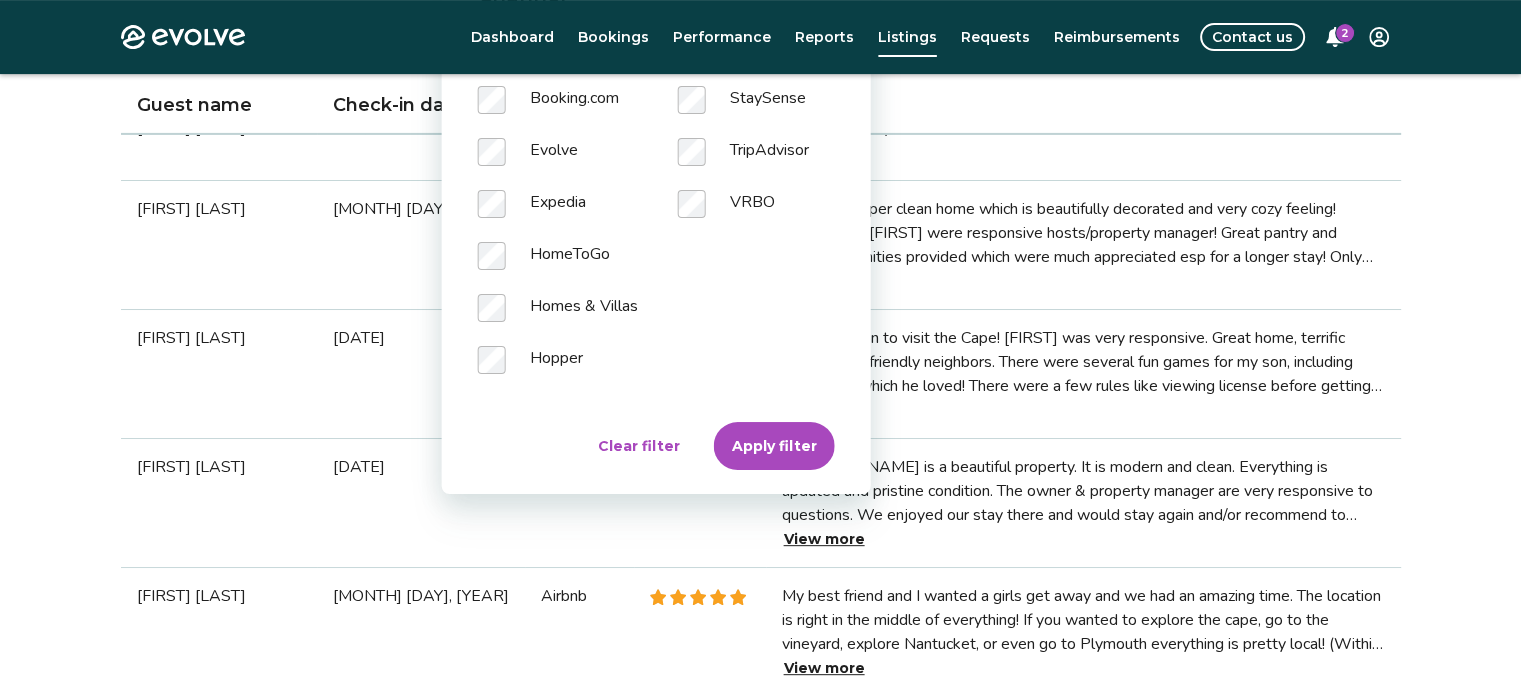 click on "Apply filter" at bounding box center [774, 446] 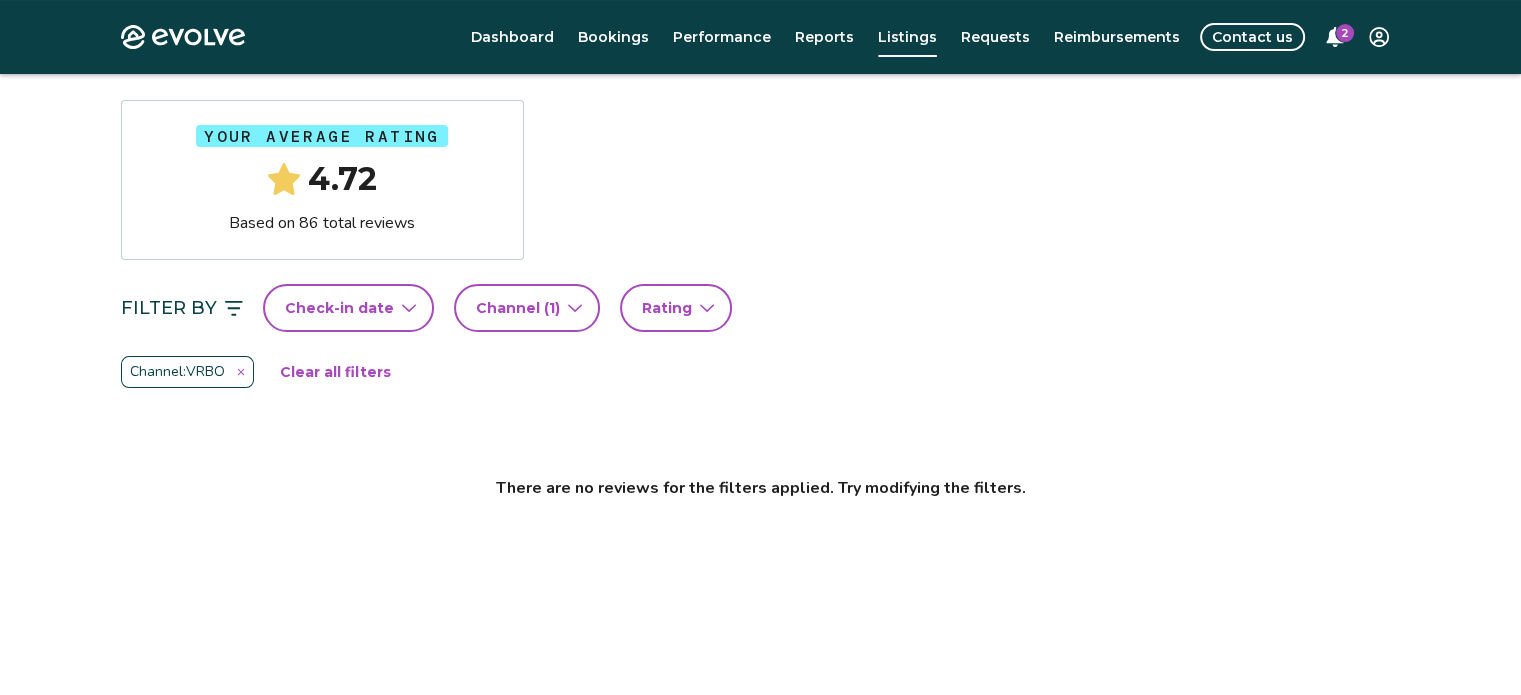 scroll, scrollTop: 290, scrollLeft: 0, axis: vertical 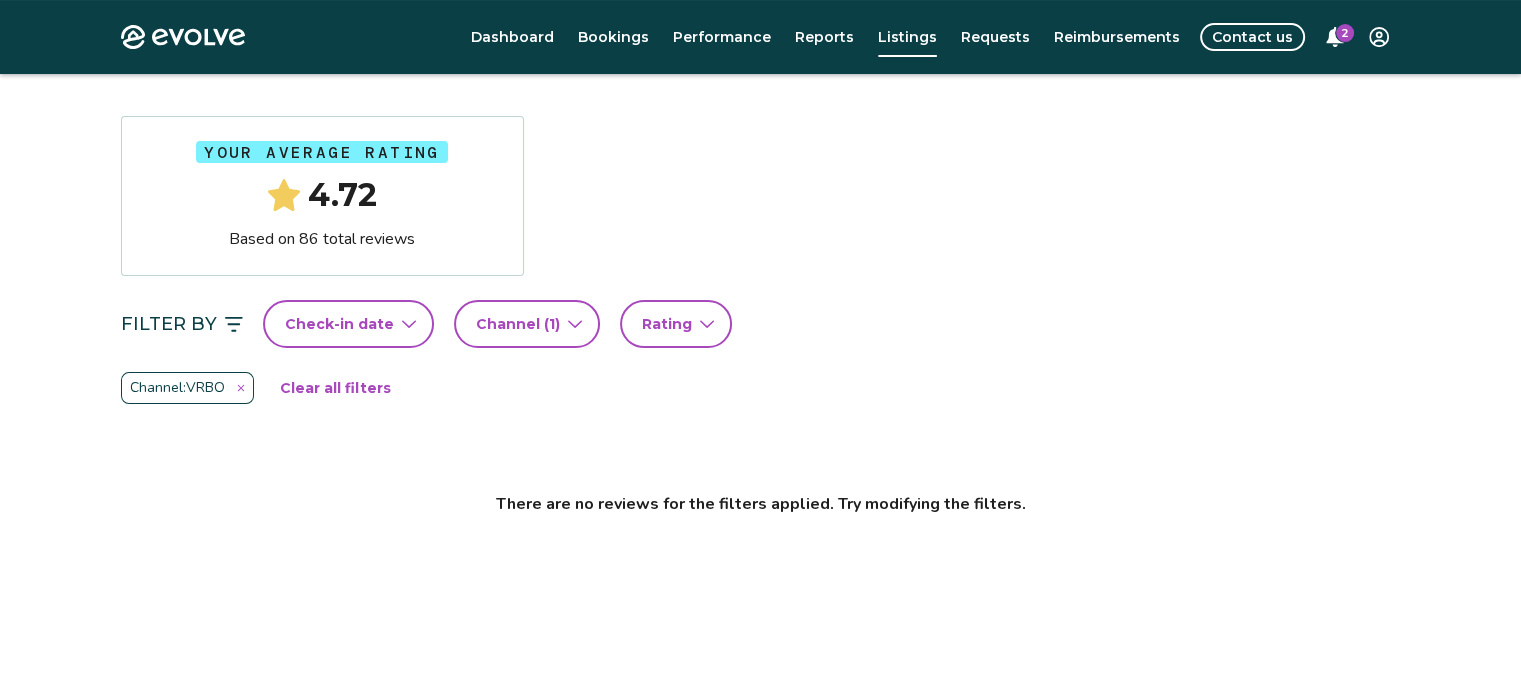 click 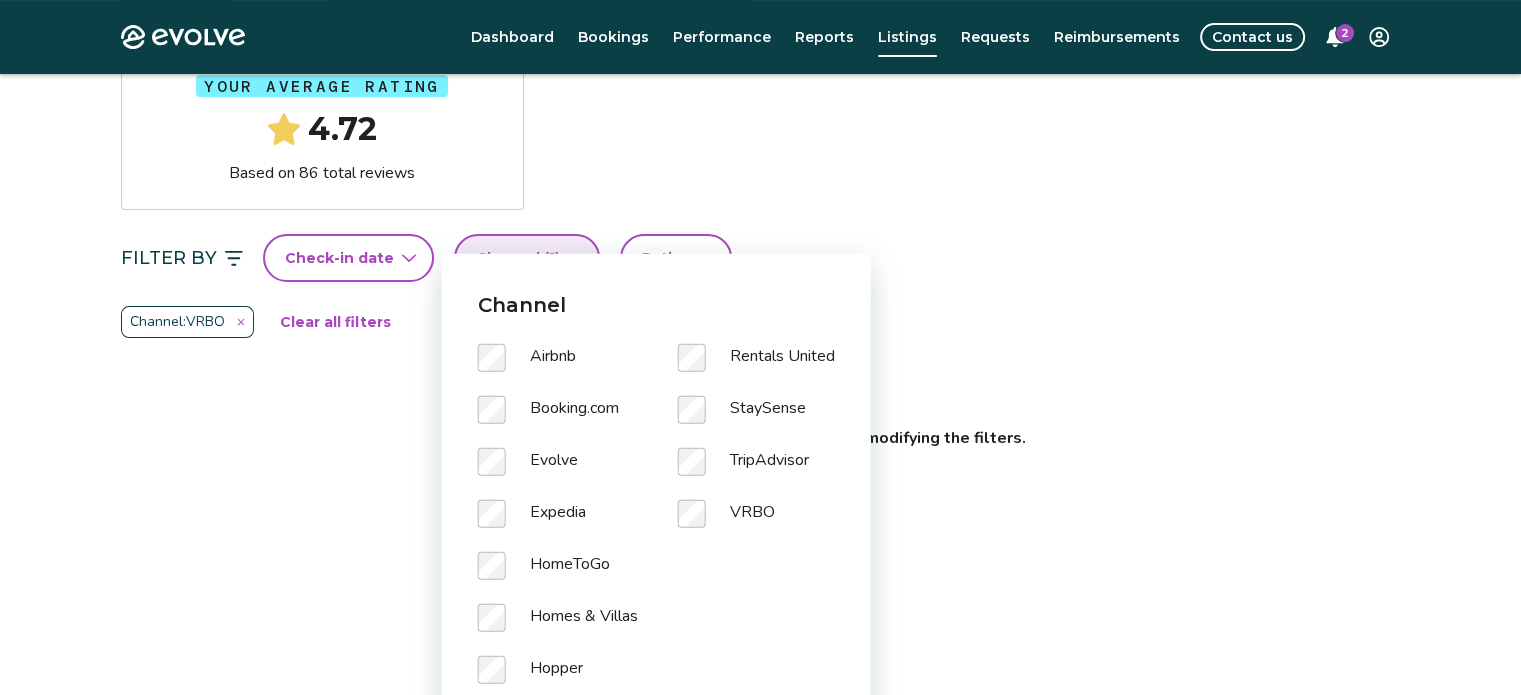 scroll, scrollTop: 390, scrollLeft: 0, axis: vertical 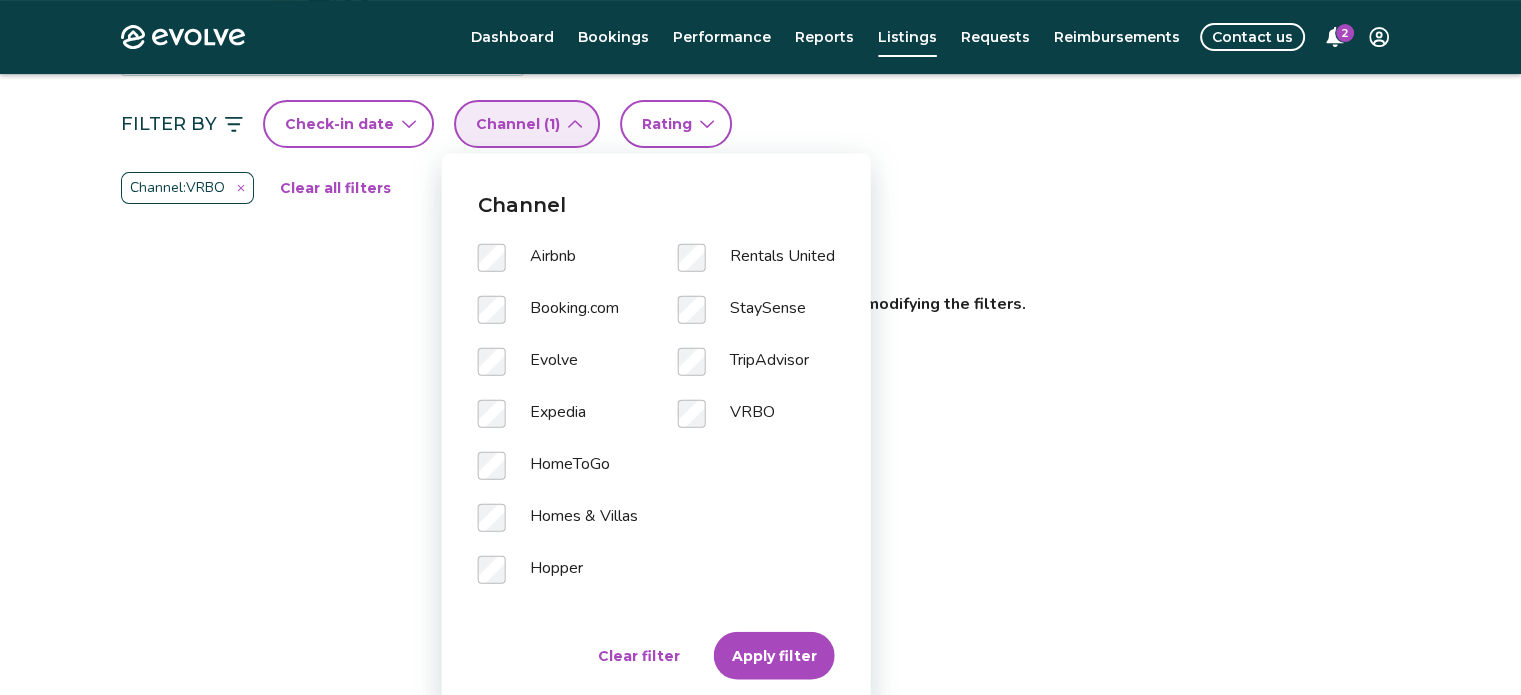 click on "Apply filter" at bounding box center (774, 656) 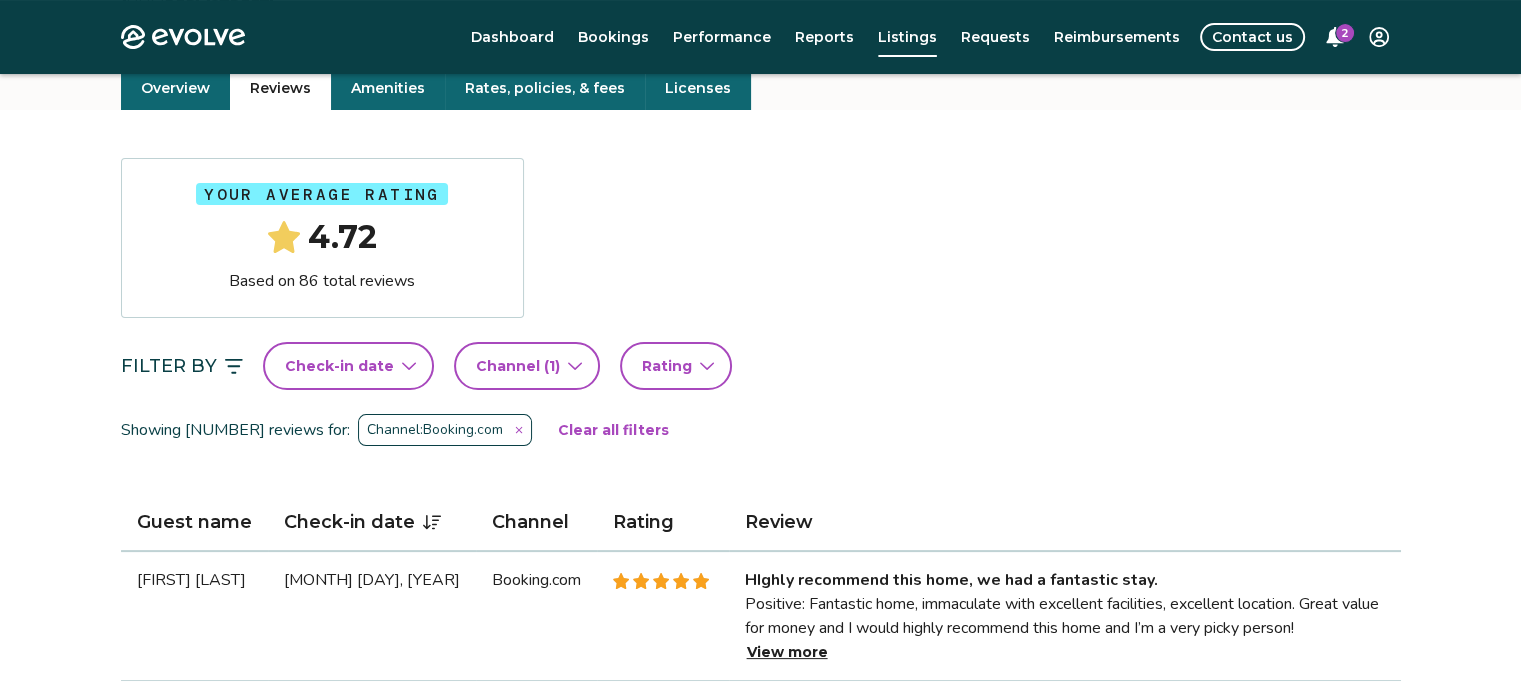 scroll, scrollTop: 90, scrollLeft: 0, axis: vertical 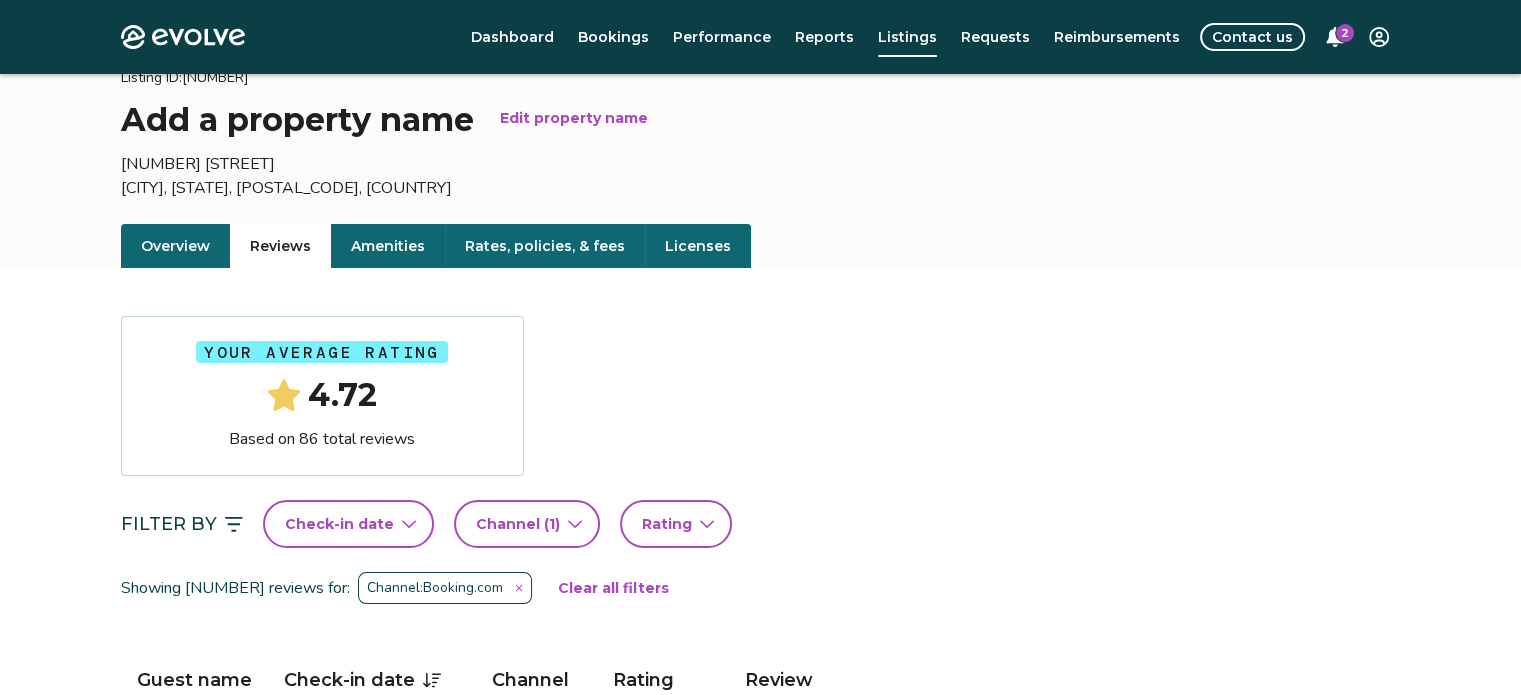 click 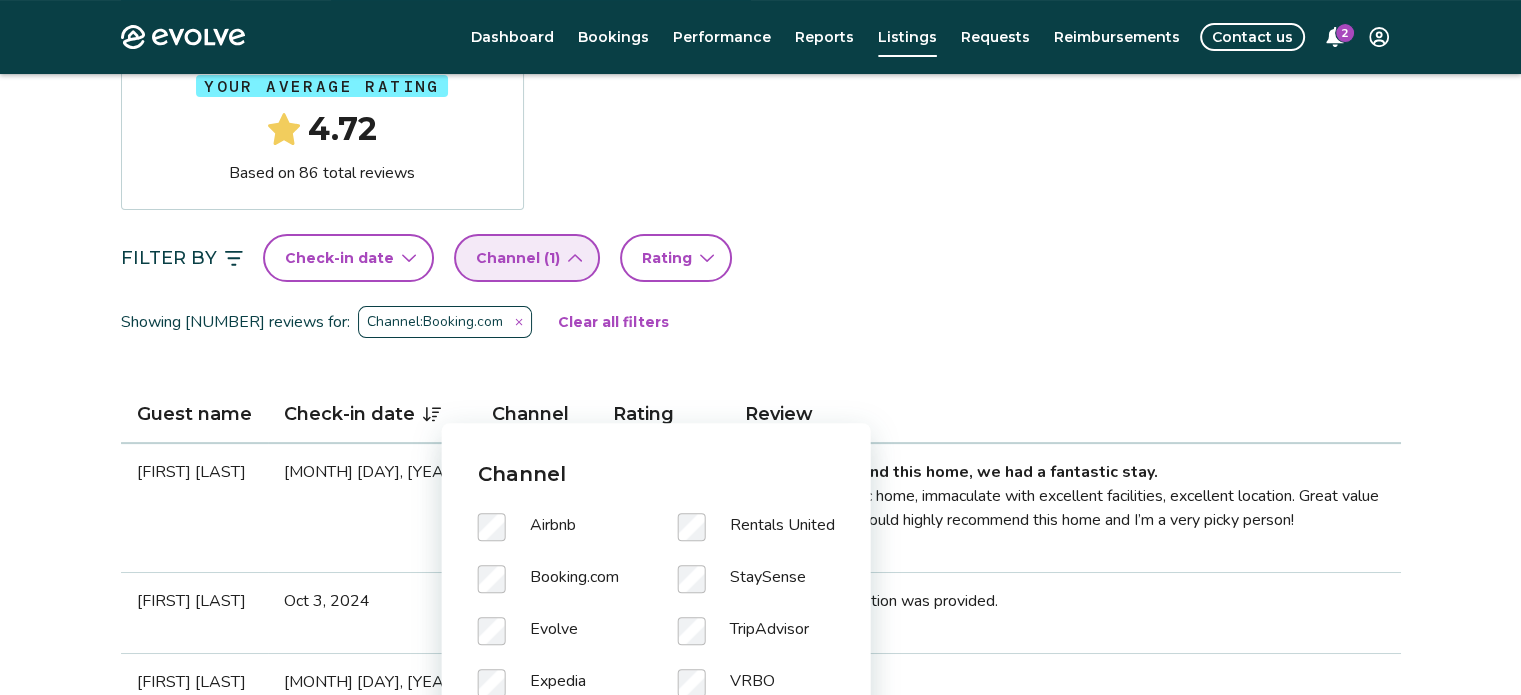 scroll, scrollTop: 390, scrollLeft: 0, axis: vertical 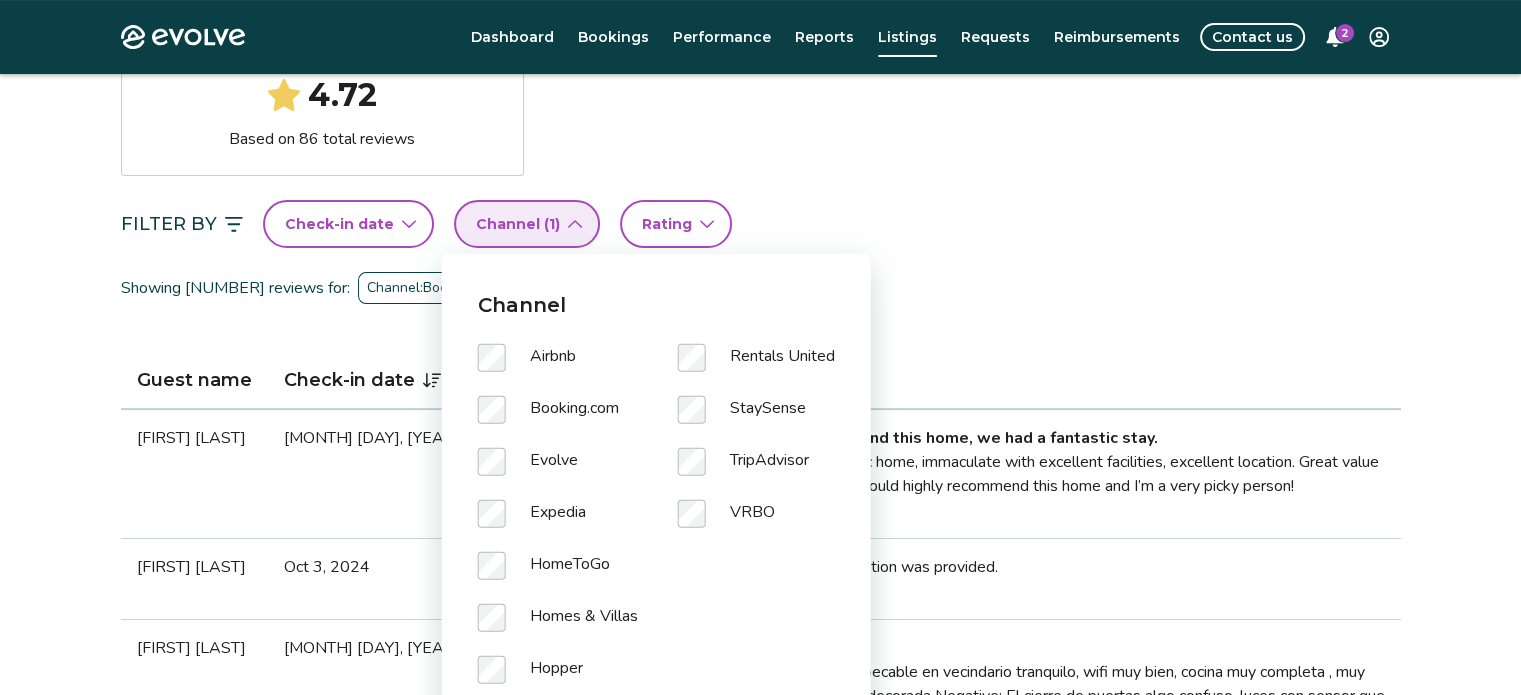 click on "Rating" at bounding box center [667, 224] 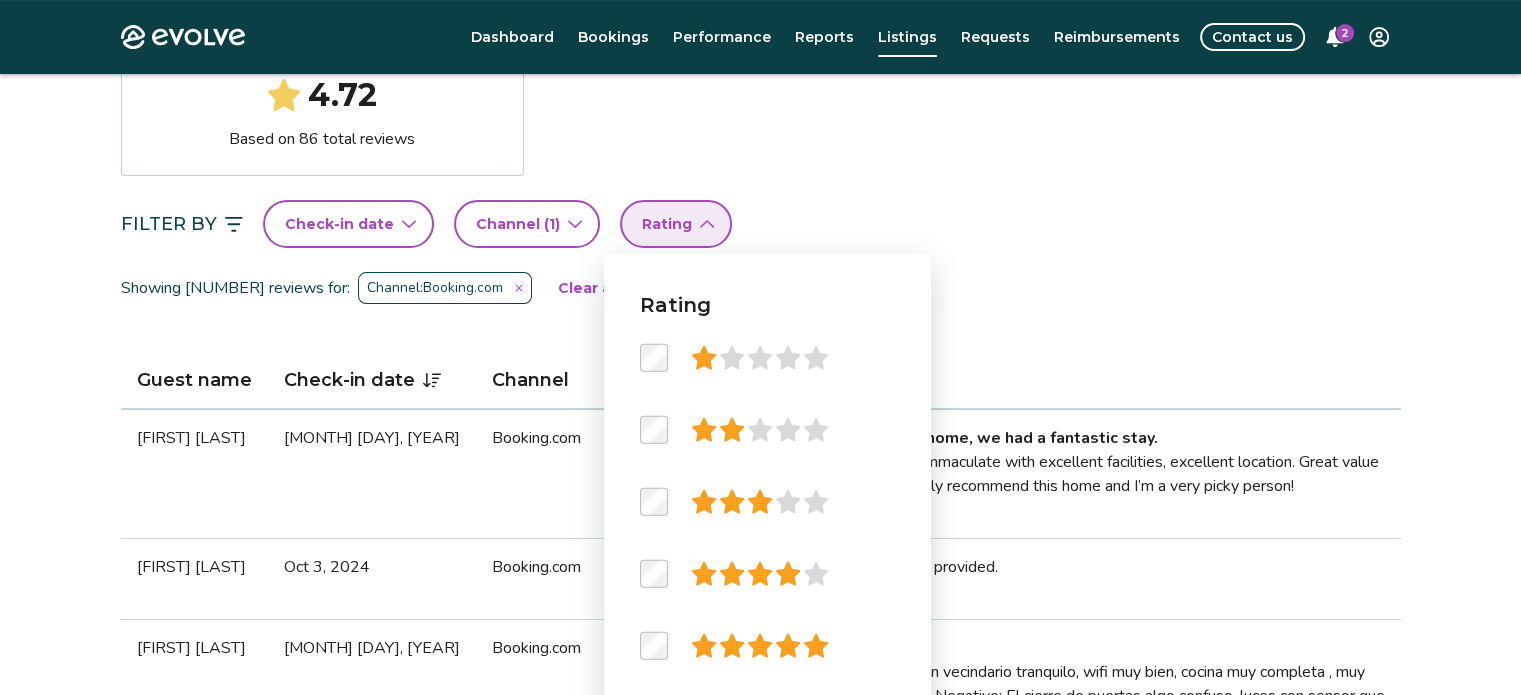 click on "( 1 )" at bounding box center [550, 224] 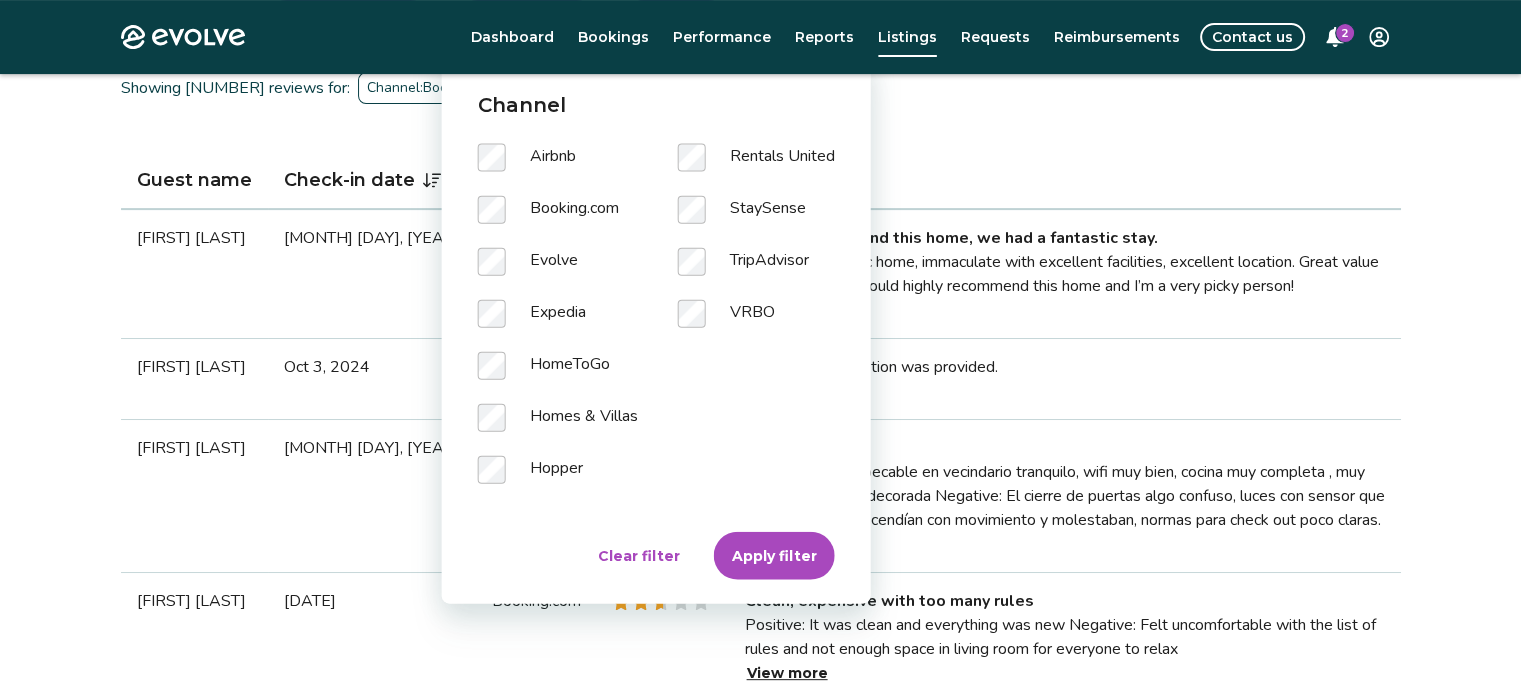 click on "Apply filter" at bounding box center (774, 556) 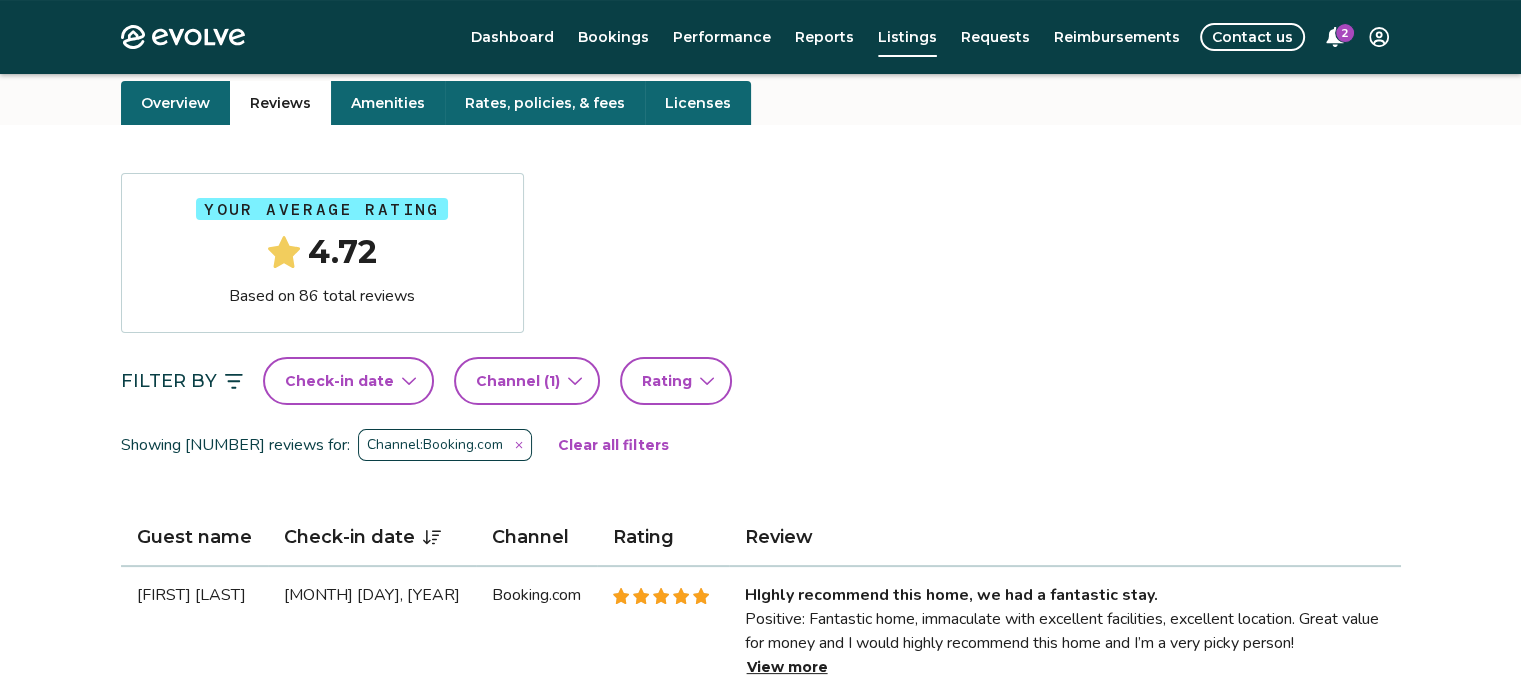scroll, scrollTop: 188, scrollLeft: 0, axis: vertical 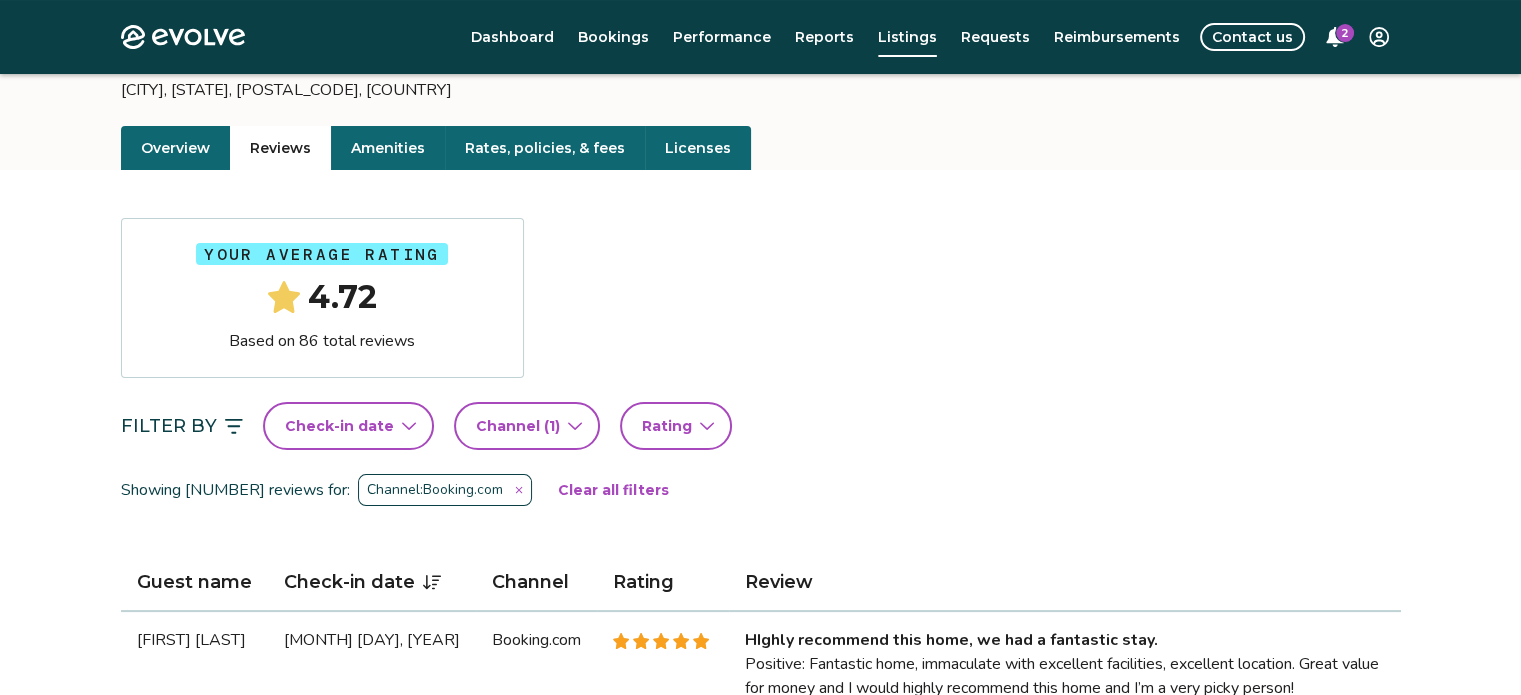 click 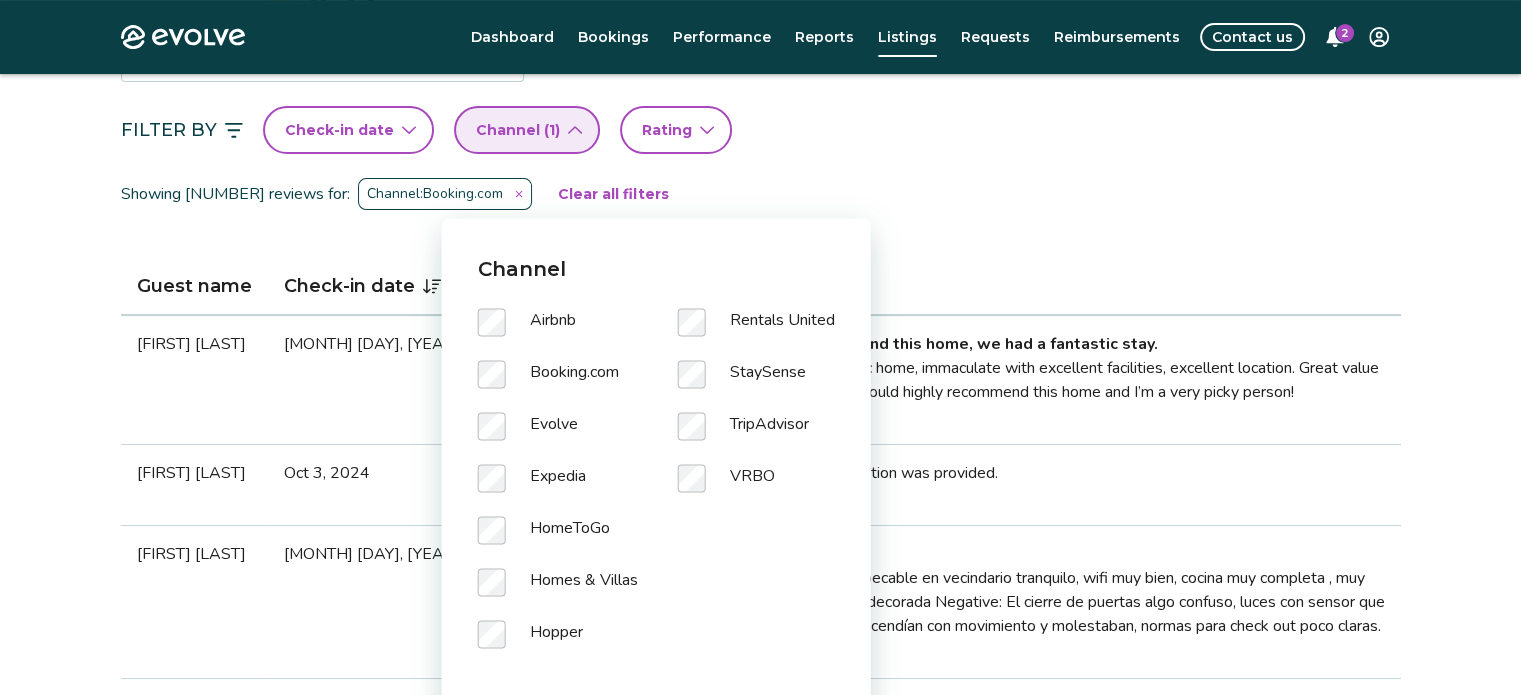 scroll, scrollTop: 488, scrollLeft: 0, axis: vertical 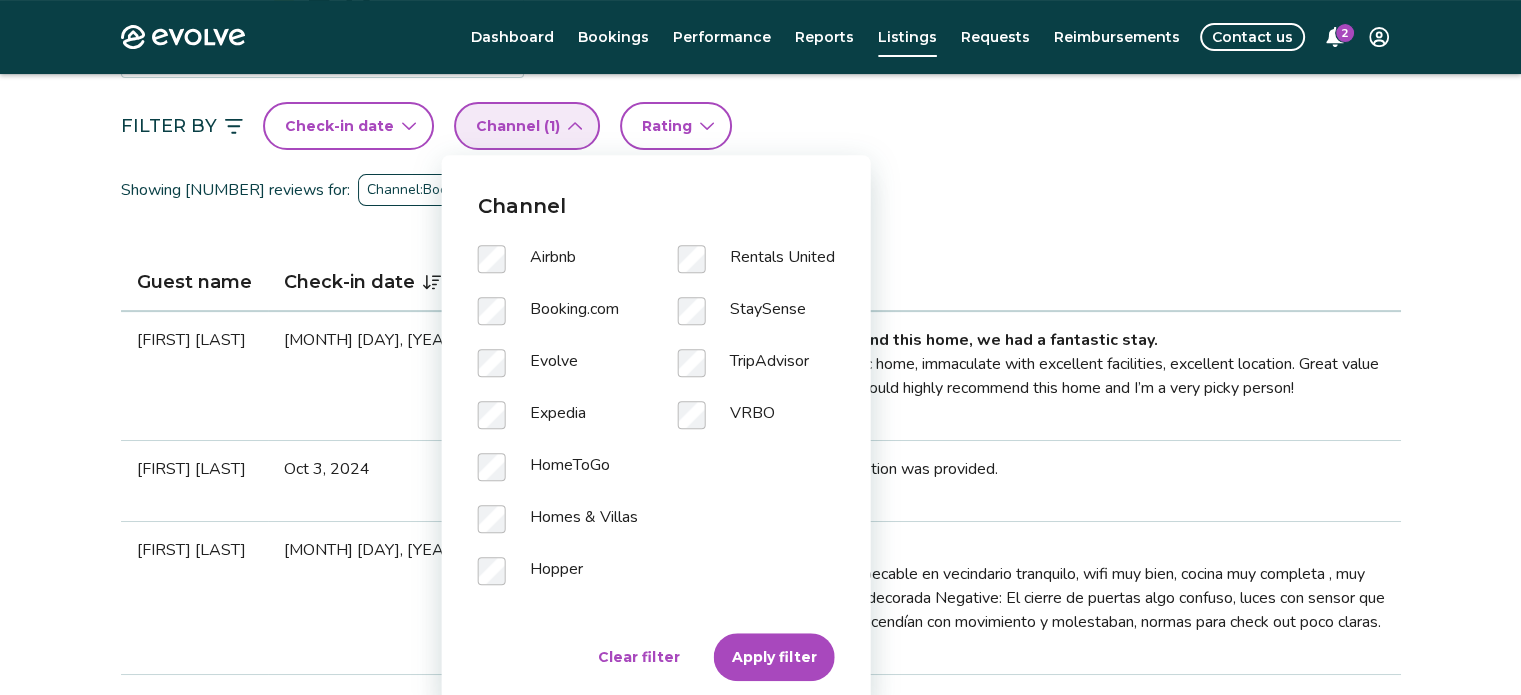 click on "Apply filter" at bounding box center (774, 657) 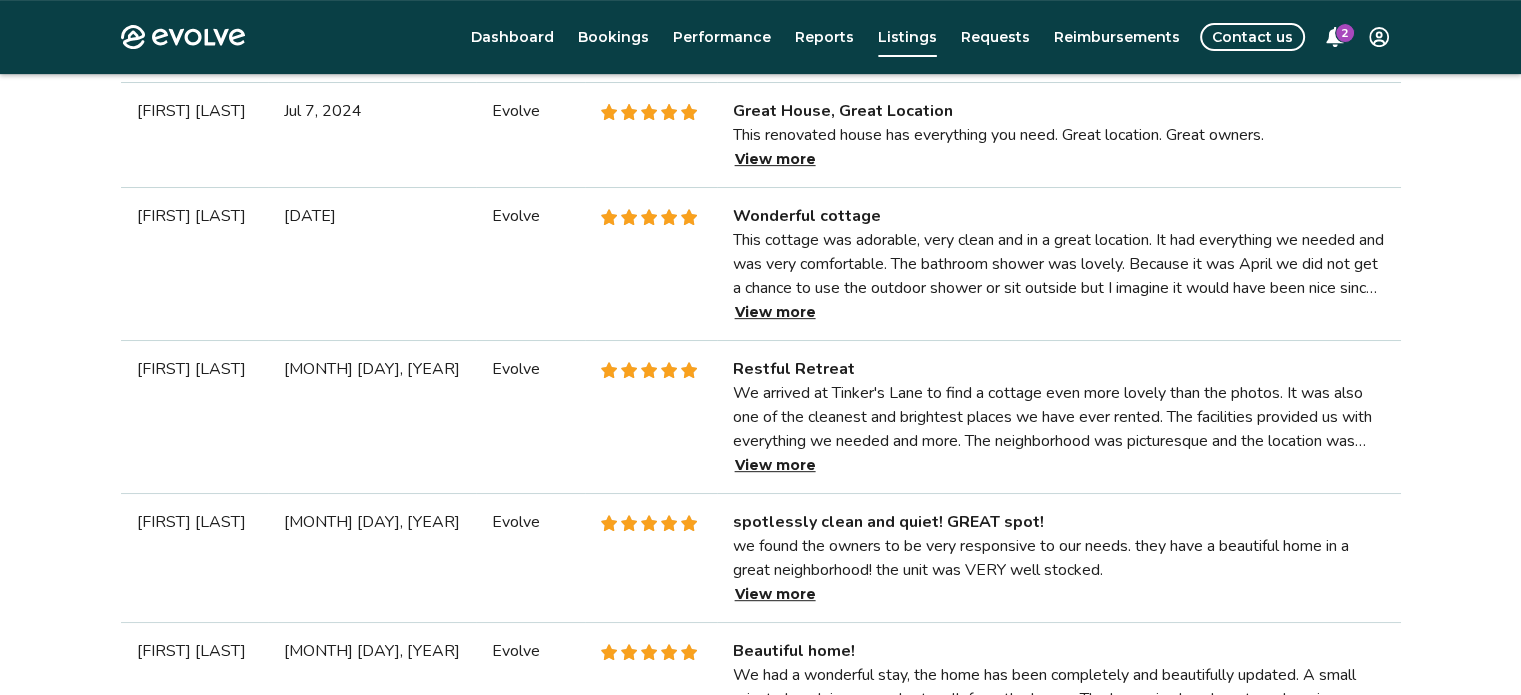 scroll, scrollTop: 749, scrollLeft: 0, axis: vertical 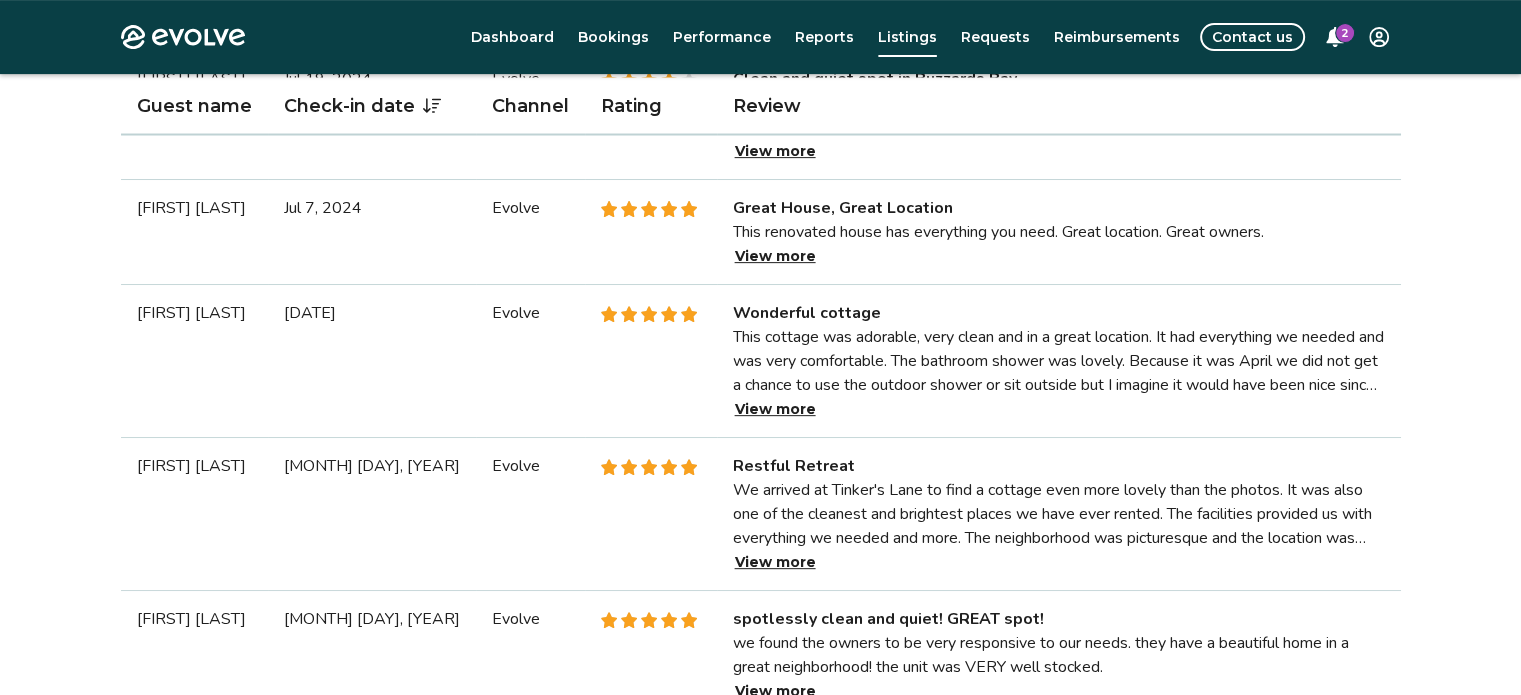 click on "View more" at bounding box center [775, 409] 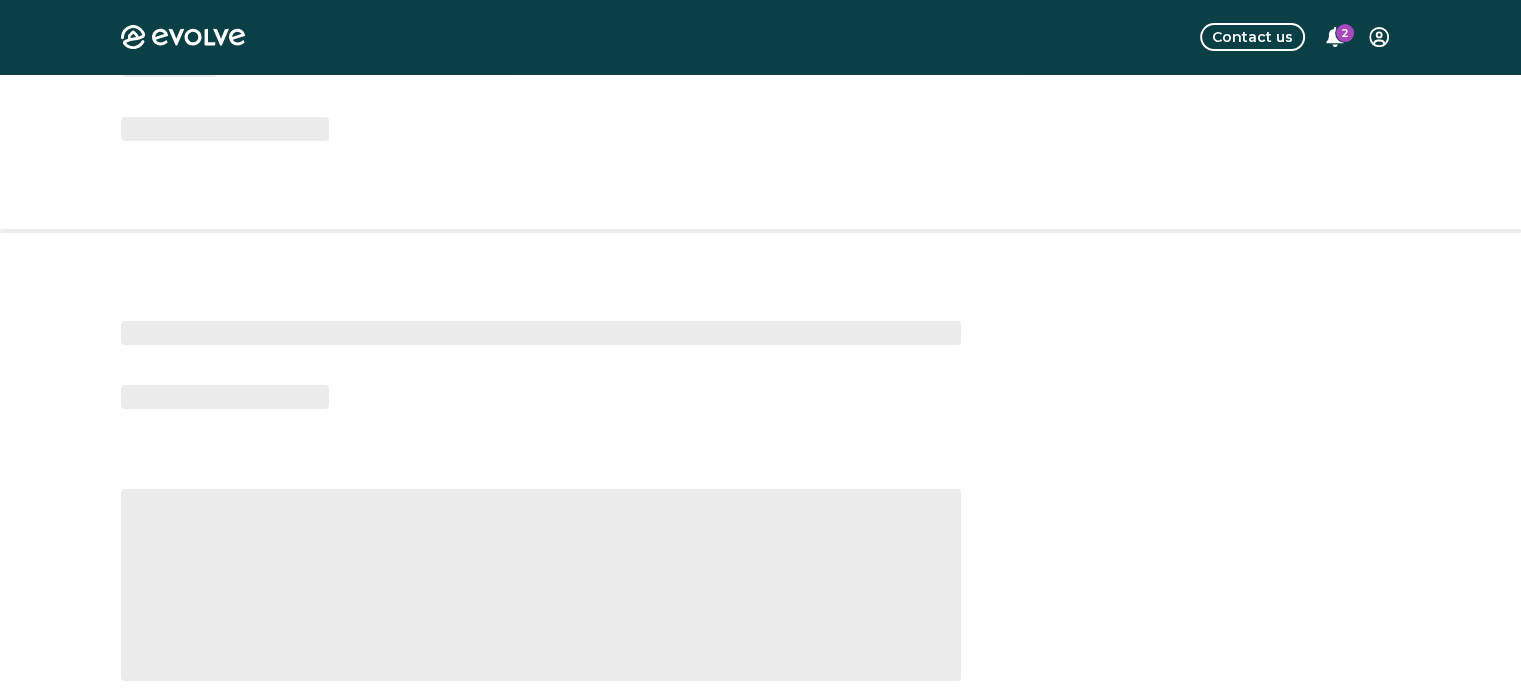 scroll, scrollTop: 0, scrollLeft: 0, axis: both 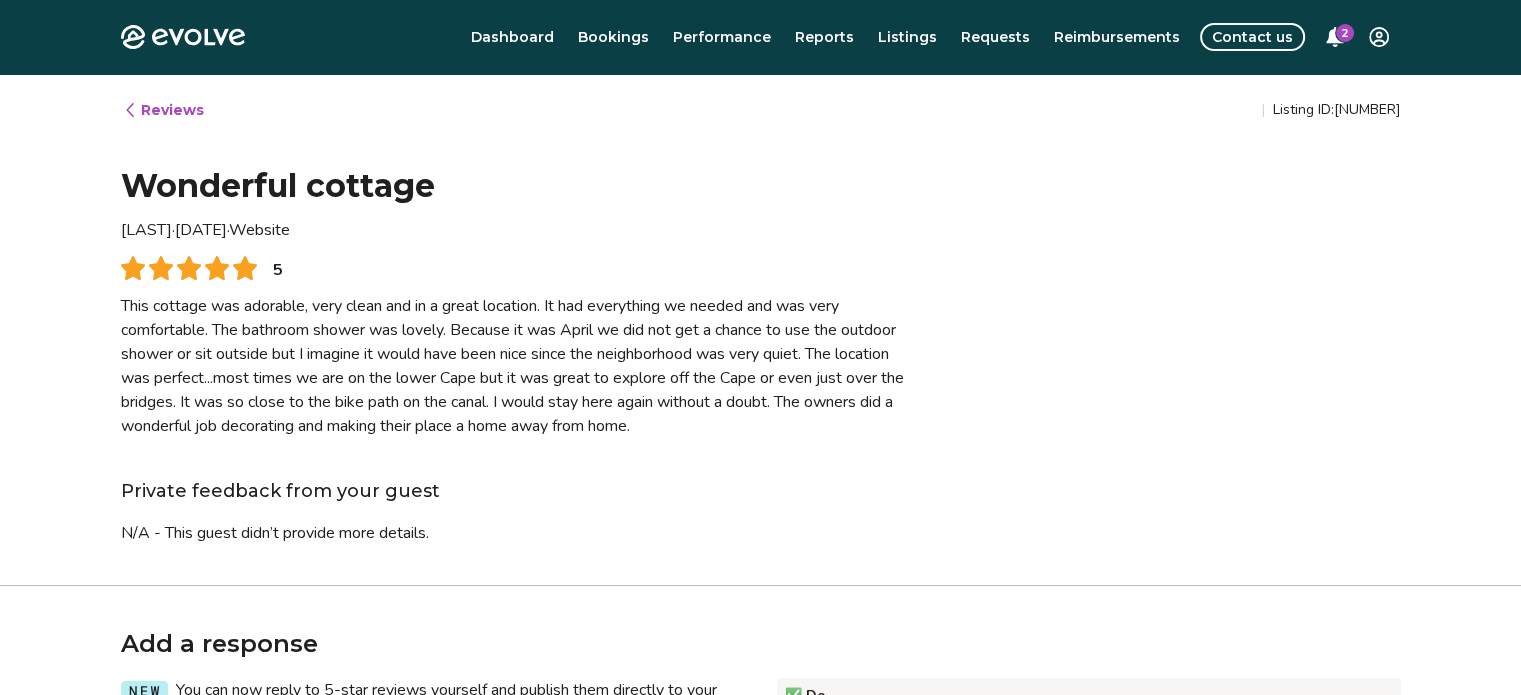 type on "*" 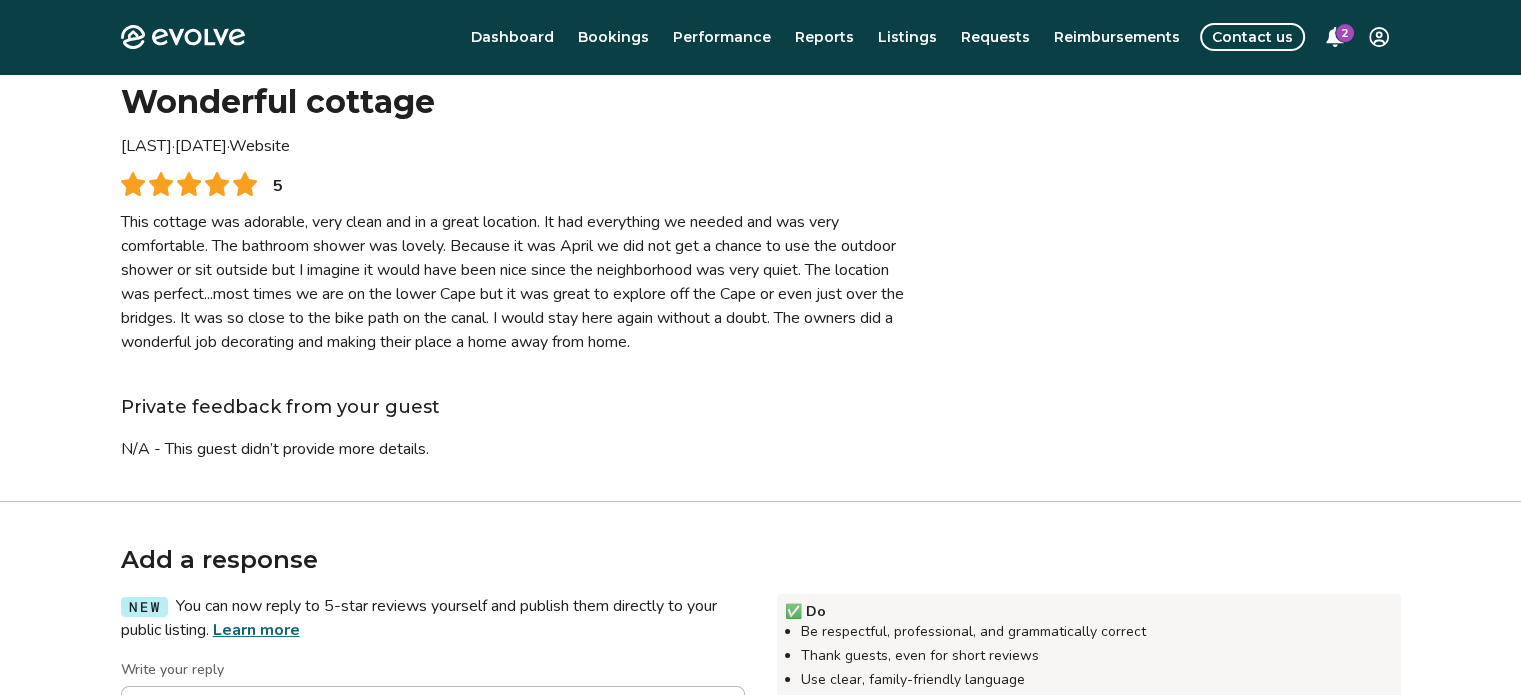 scroll, scrollTop: 0, scrollLeft: 0, axis: both 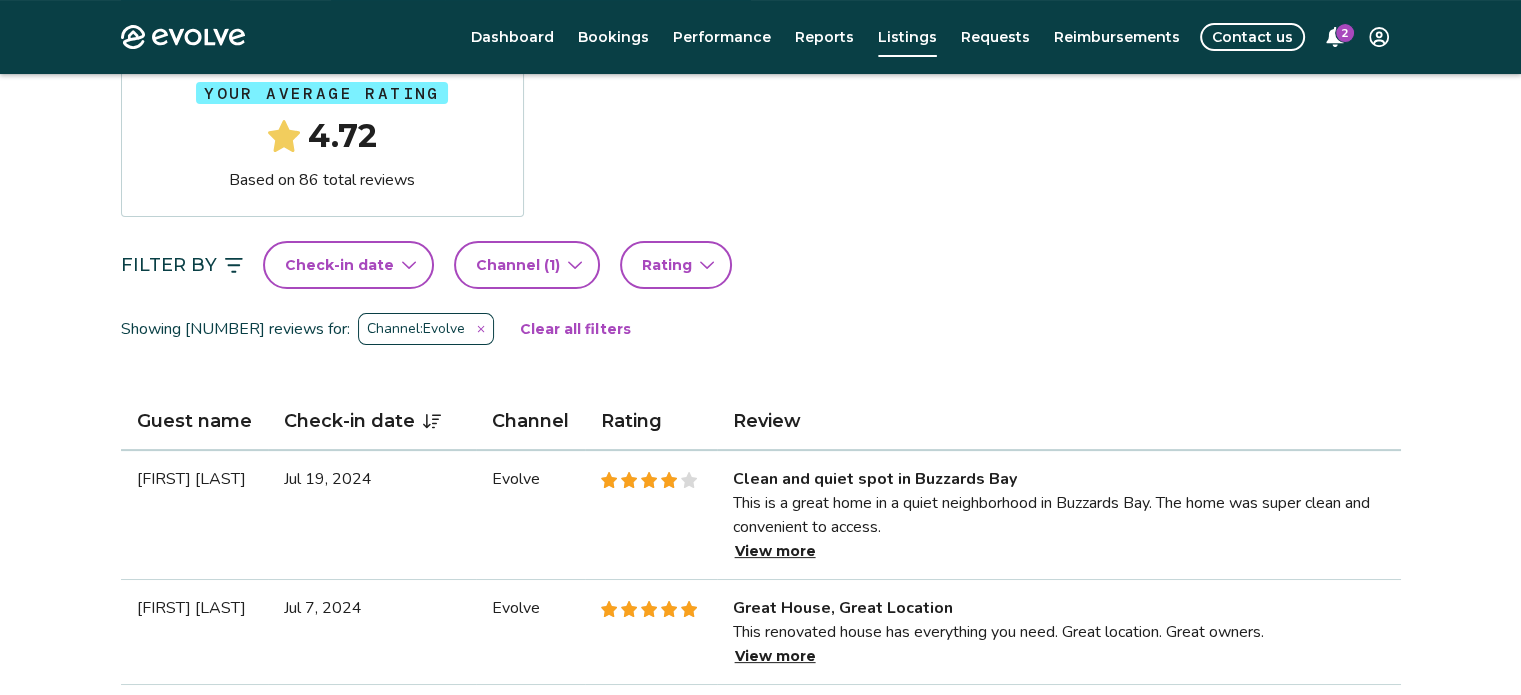 click on "Channel ( 1 )" at bounding box center (527, 265) 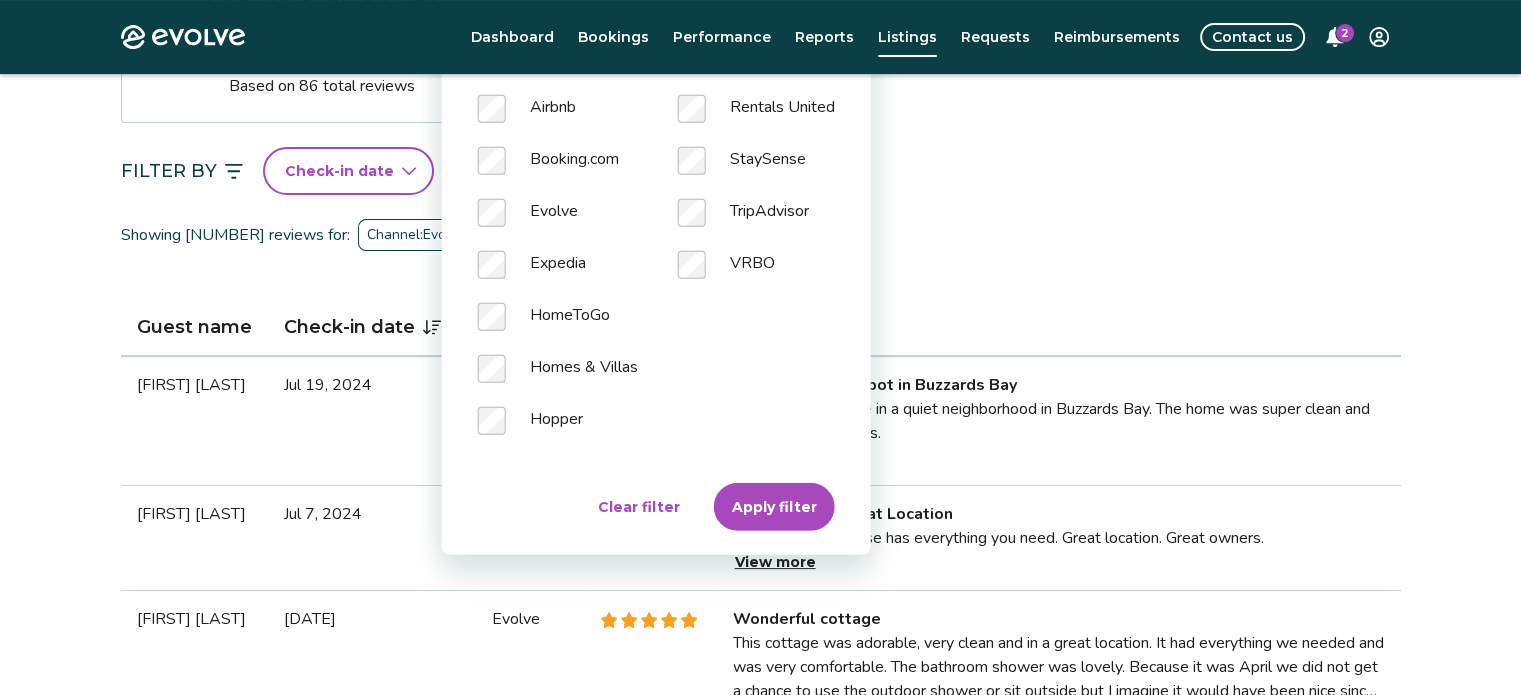 scroll, scrollTop: 649, scrollLeft: 0, axis: vertical 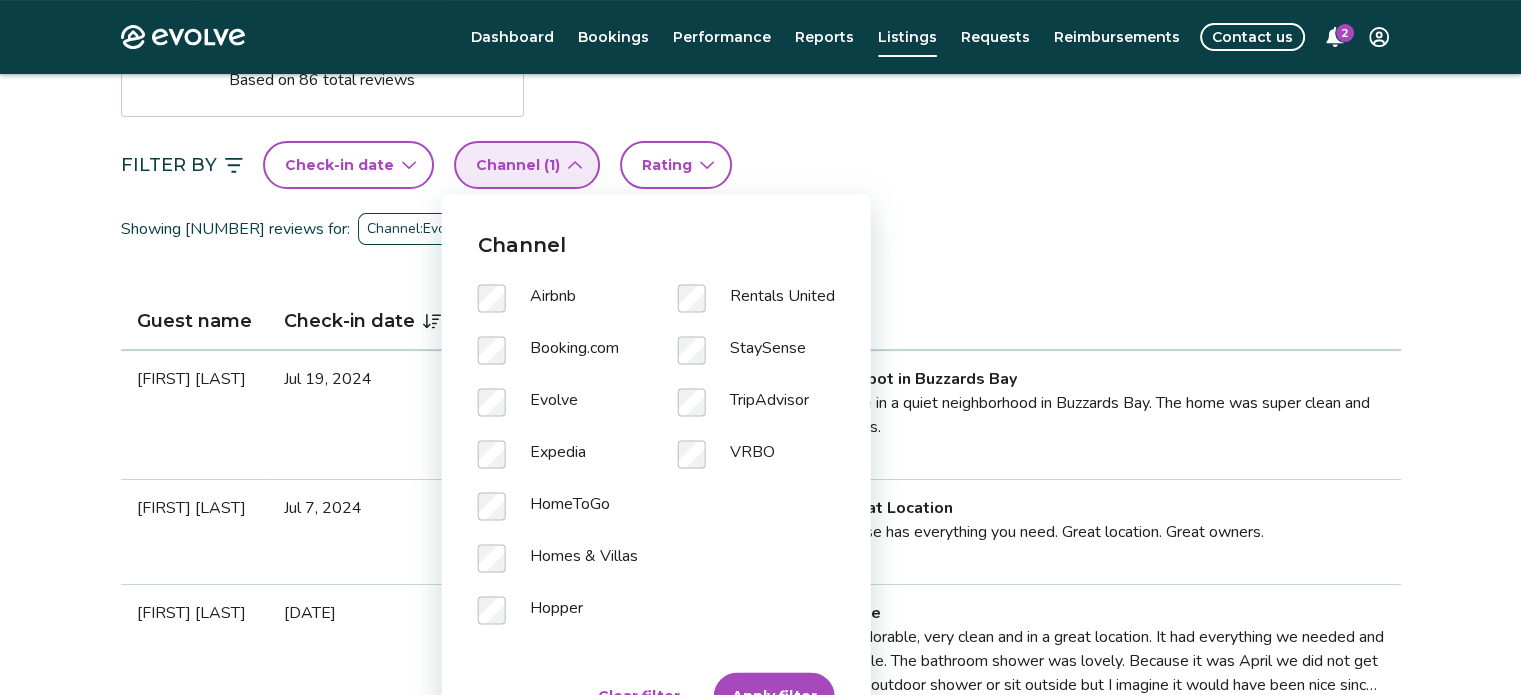 click on "Apply filter" at bounding box center [774, 696] 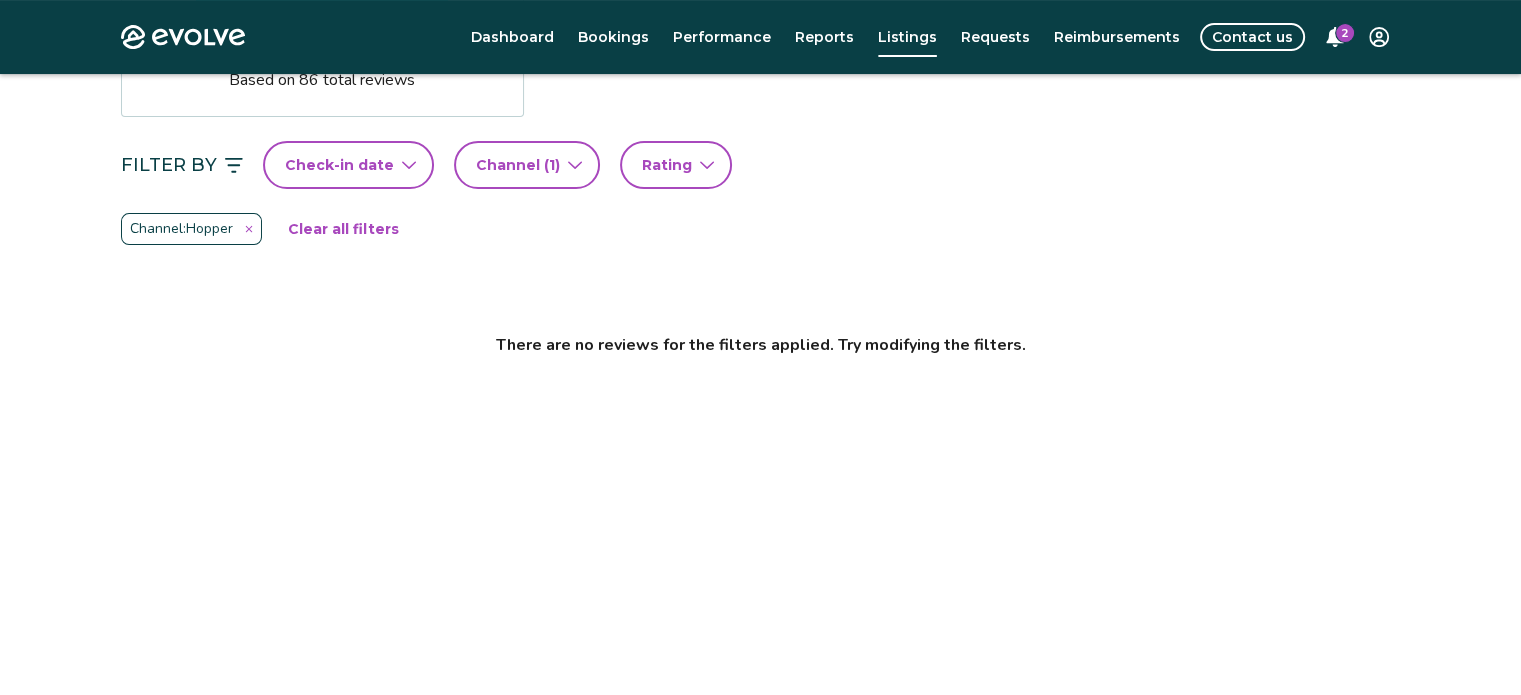 click 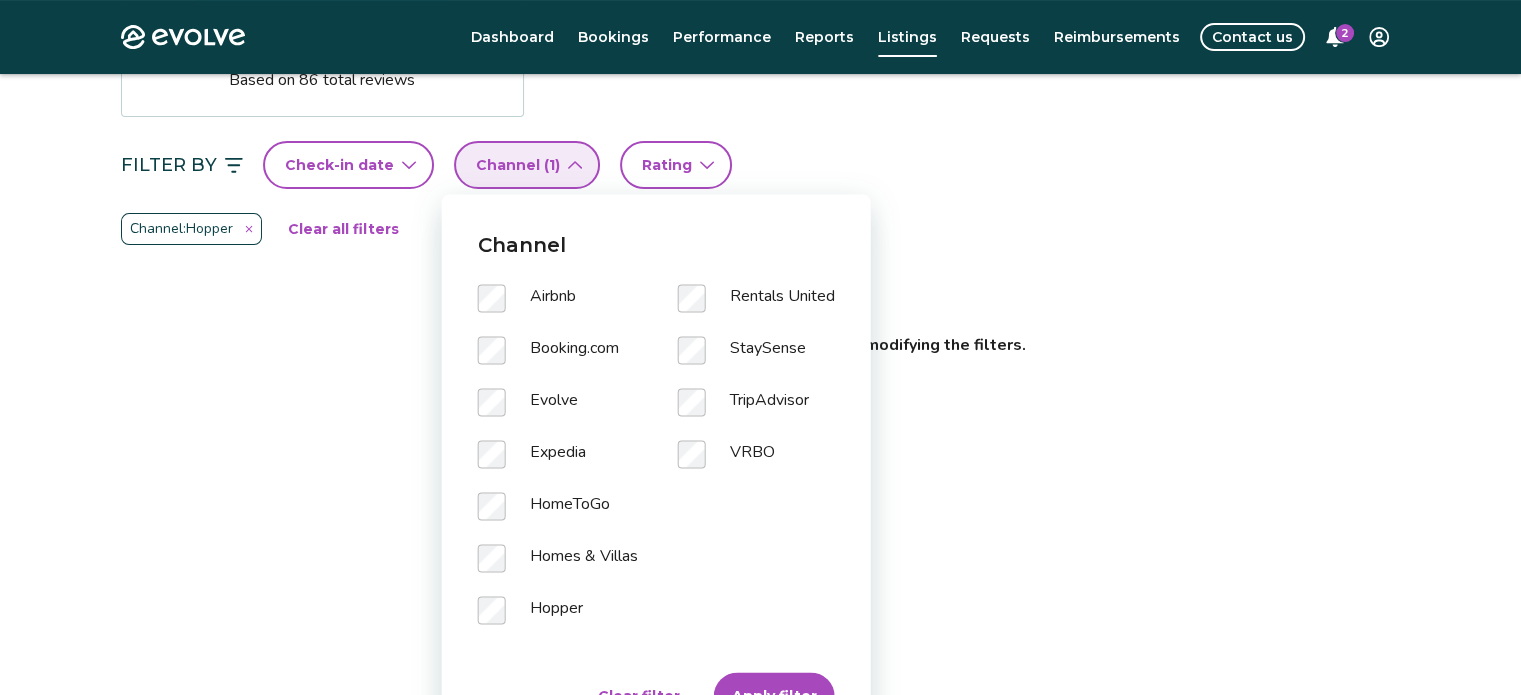 click on "Apply filter" at bounding box center [774, 696] 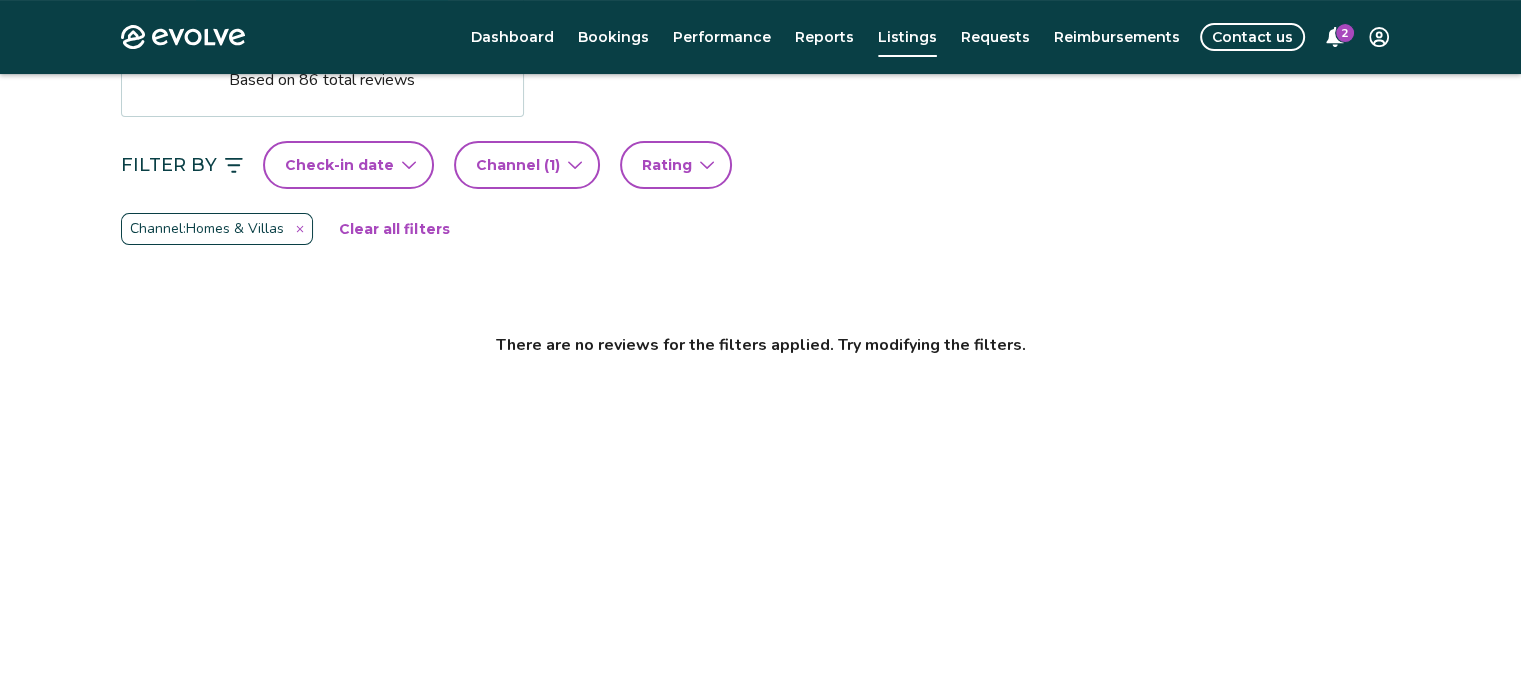 click 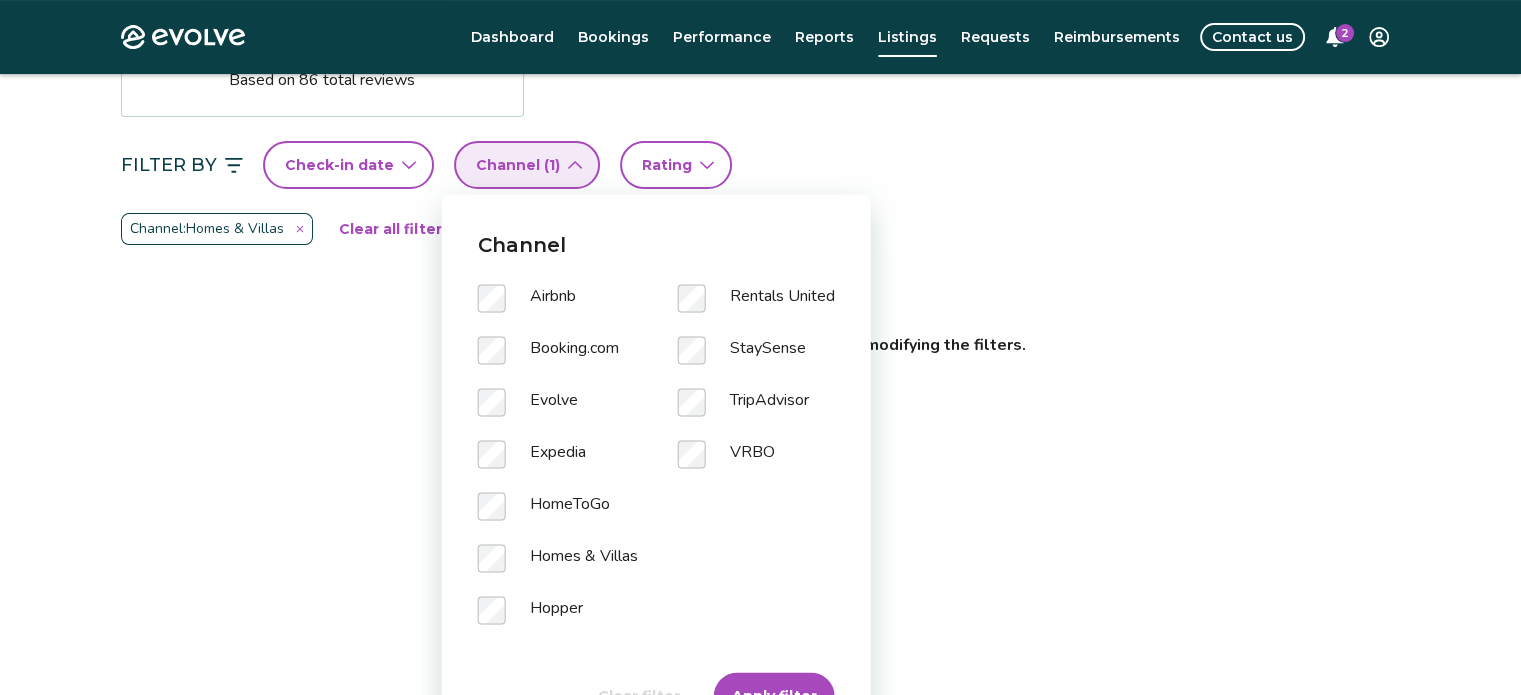 click at bounding box center (504, 506) 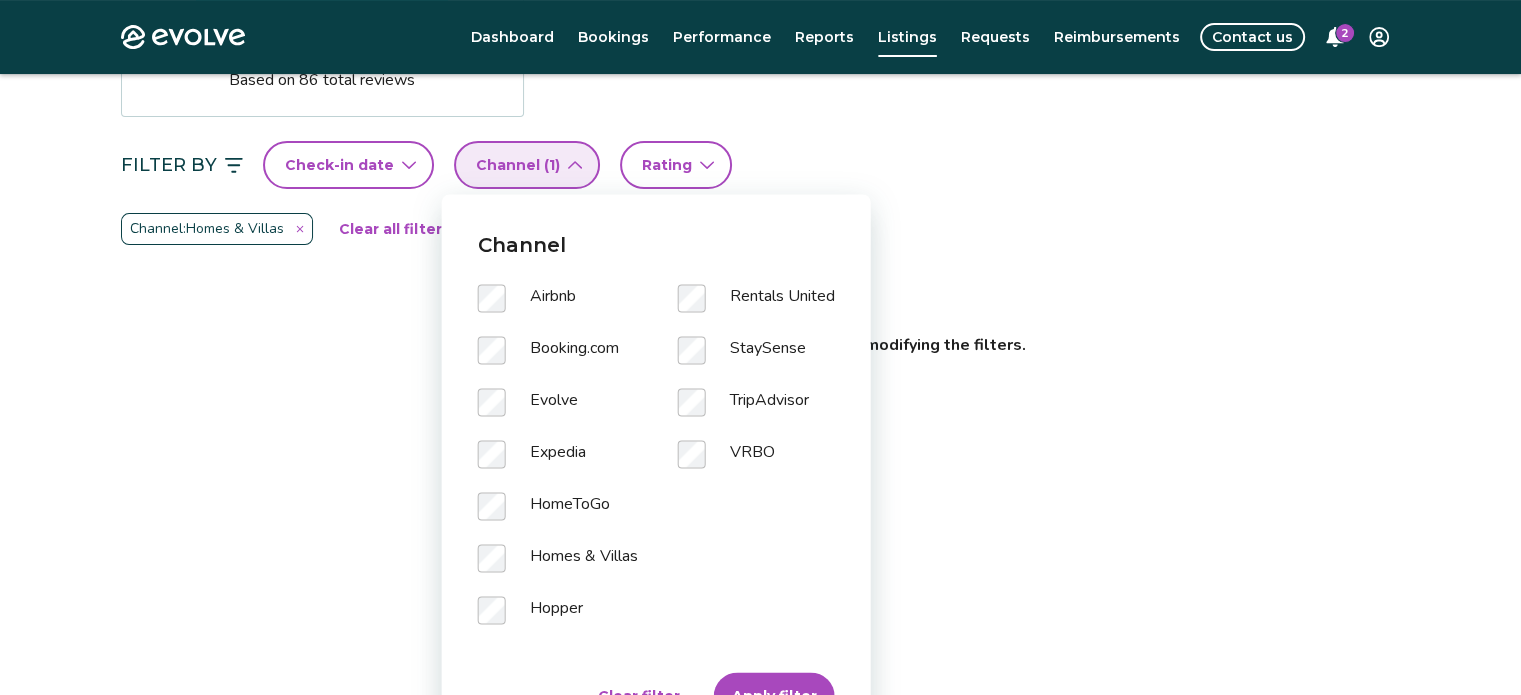 click on "Apply filter" at bounding box center [774, 696] 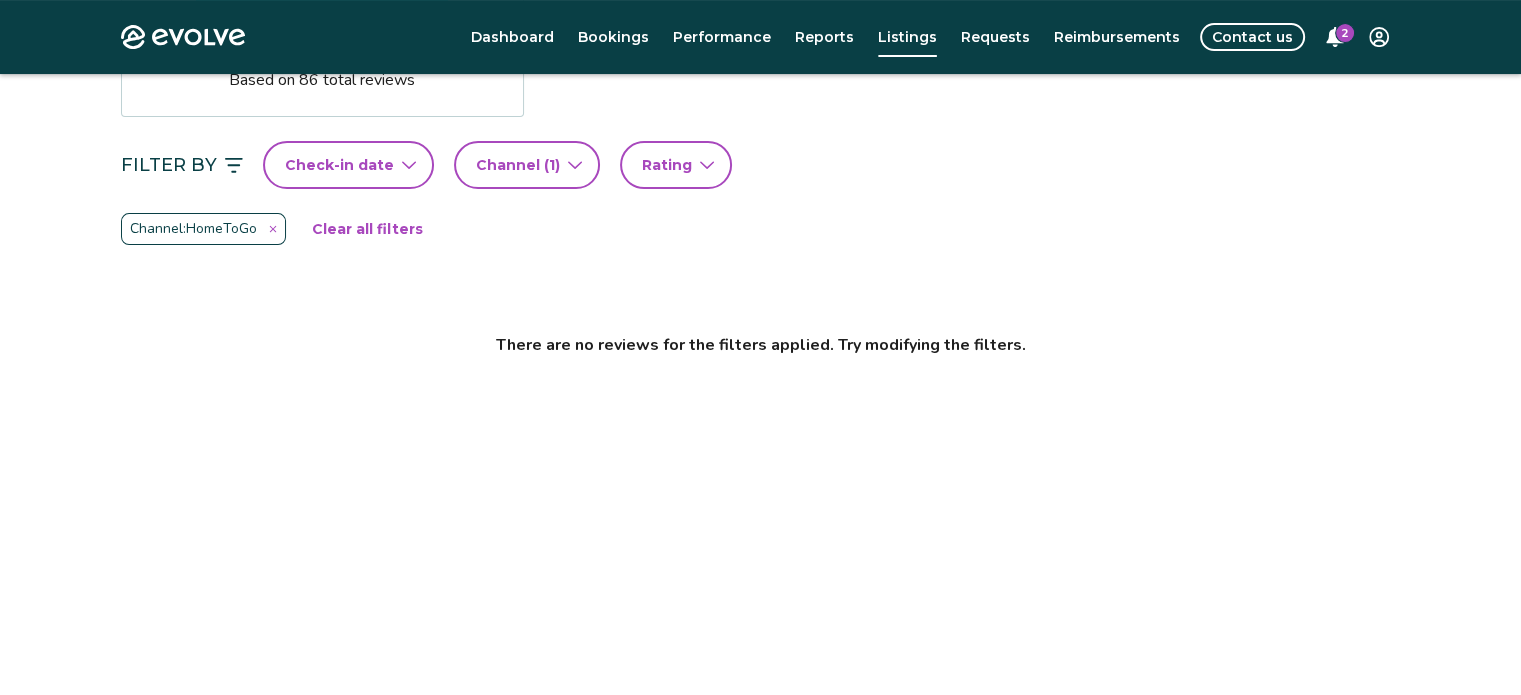 click 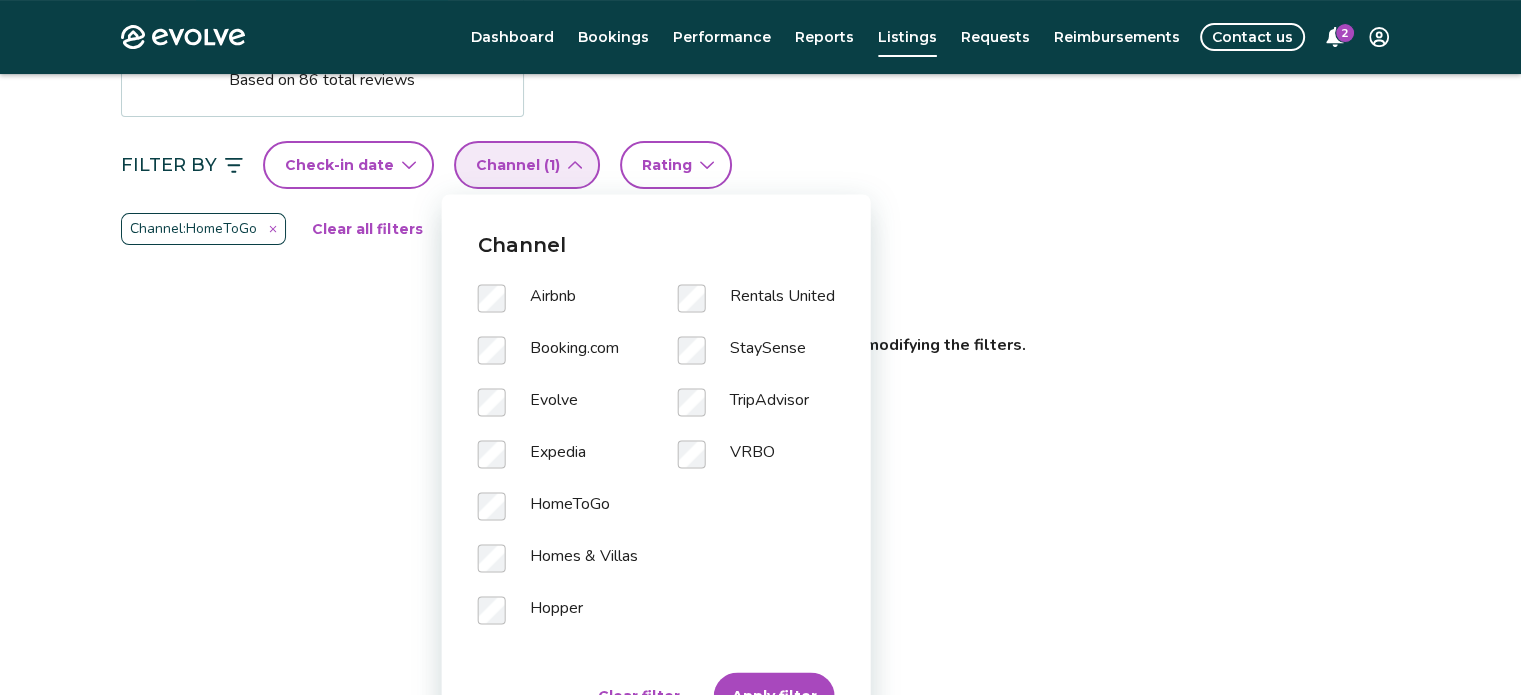 click on "Apply filter" at bounding box center [774, 696] 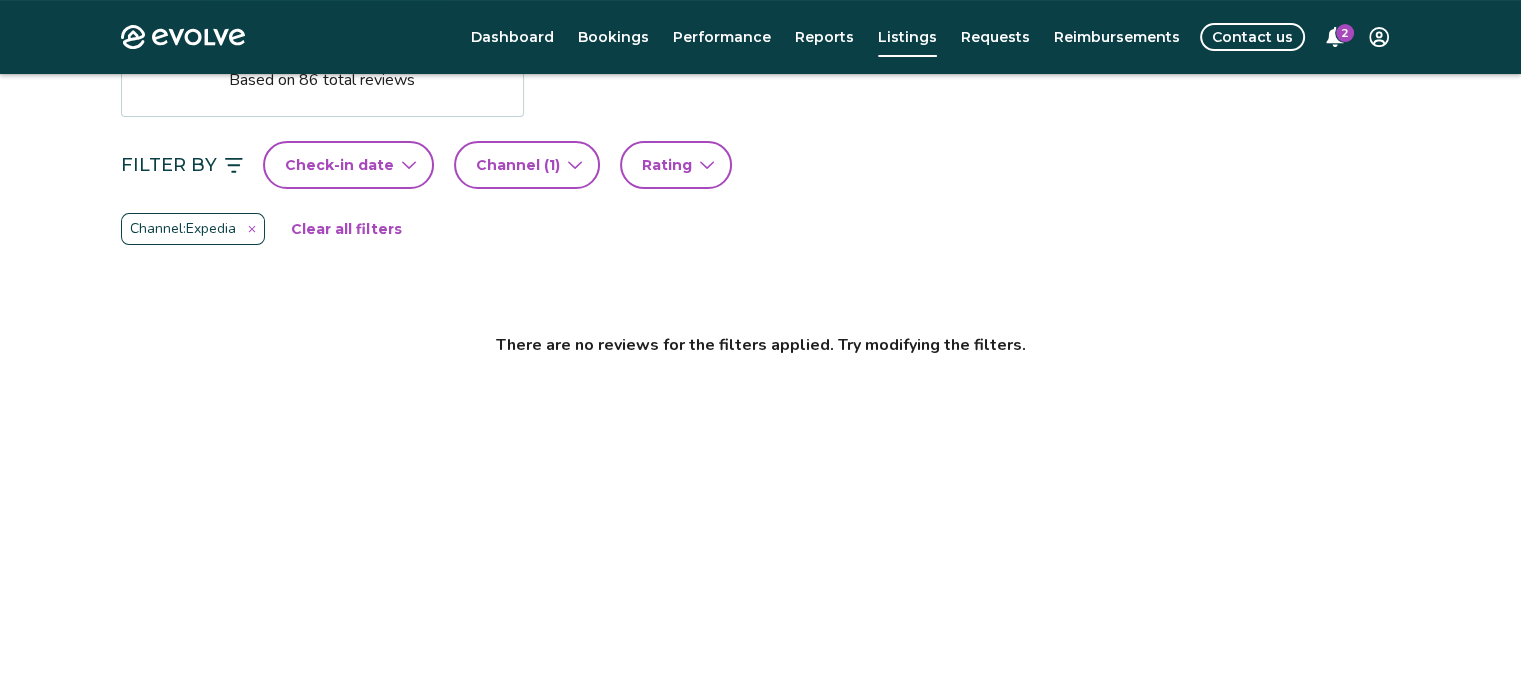 click on "Channel ( 1 )" at bounding box center [518, 165] 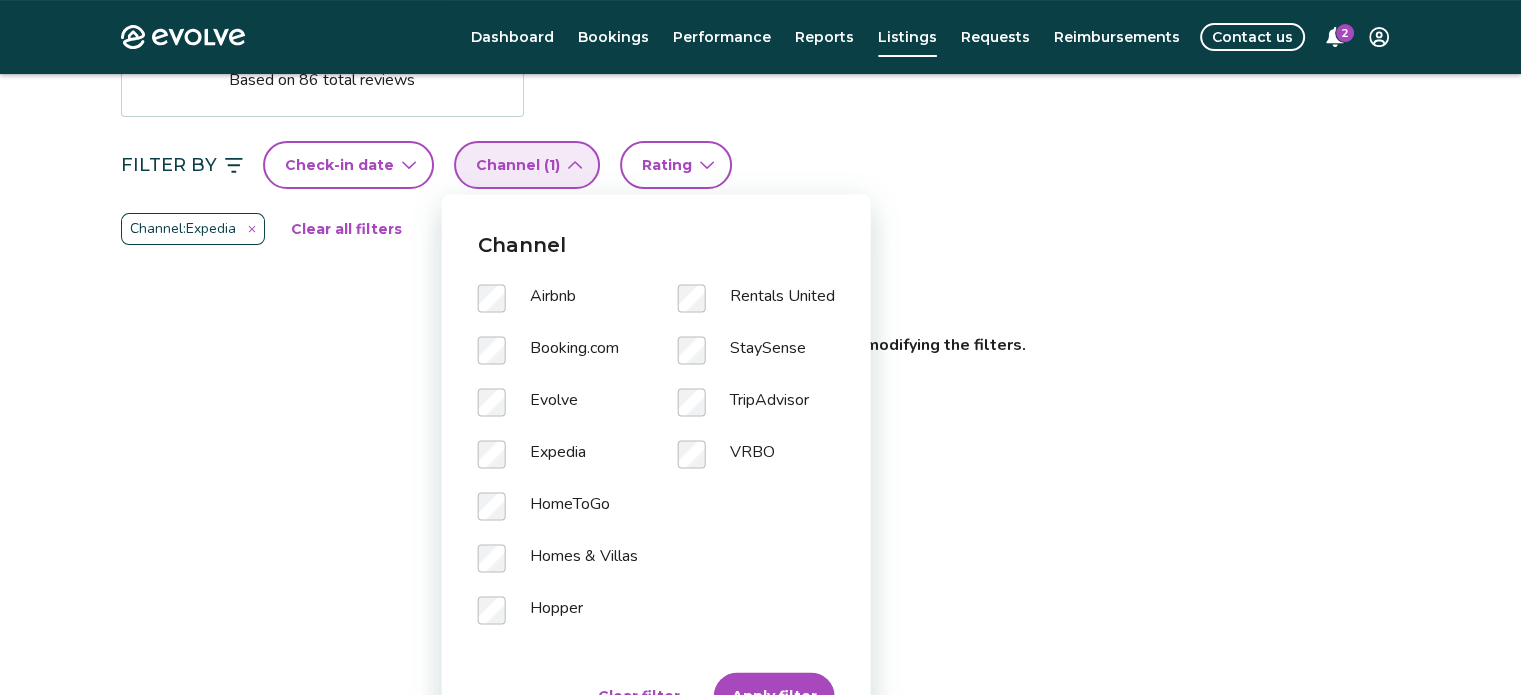 click on "Apply filter" at bounding box center (774, 696) 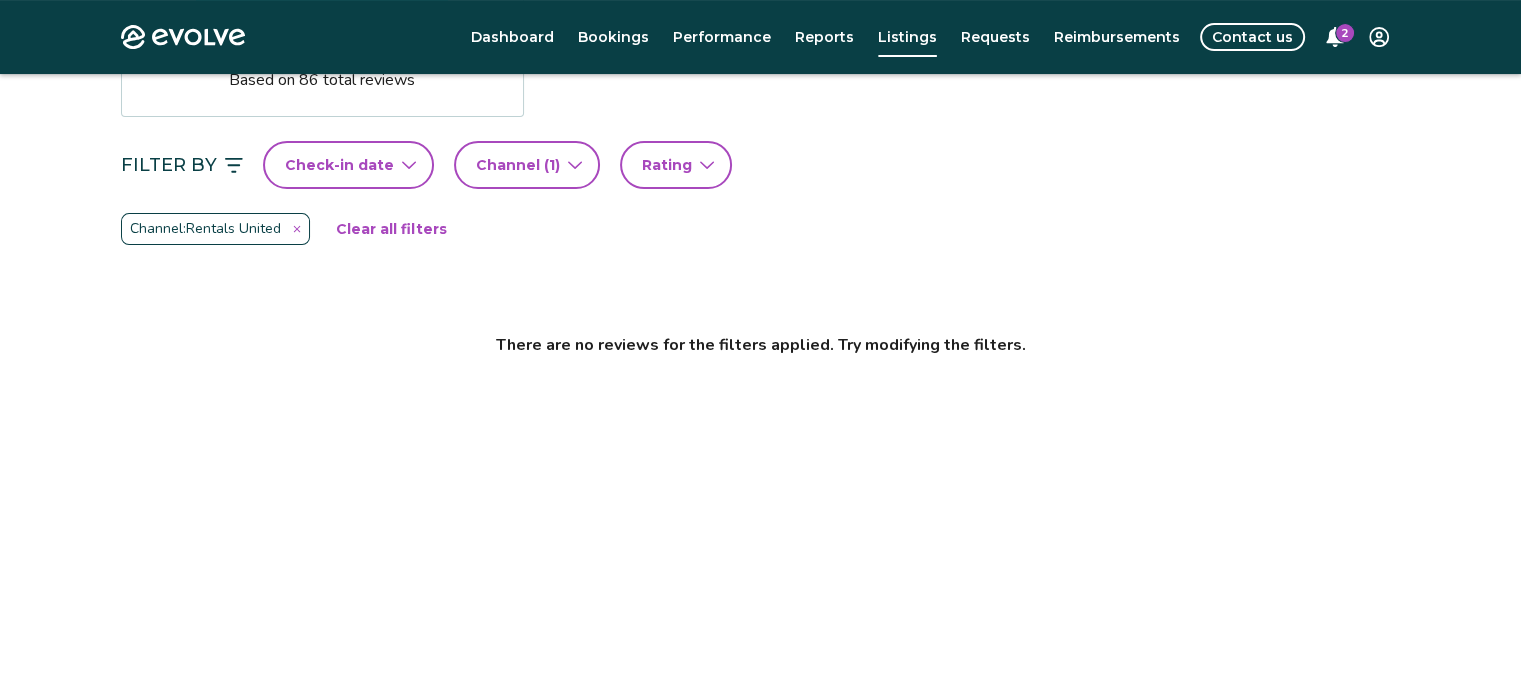 click 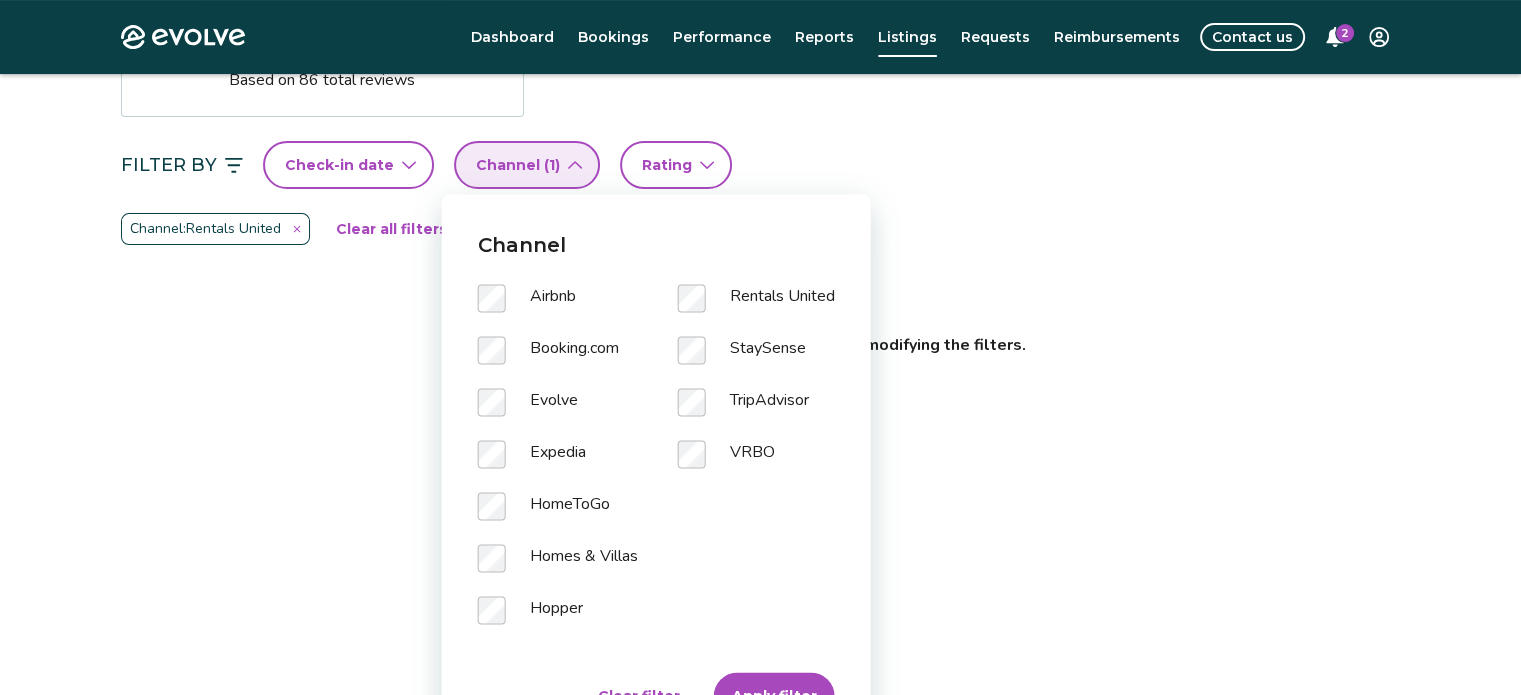 click on "Apply filter" at bounding box center (774, 696) 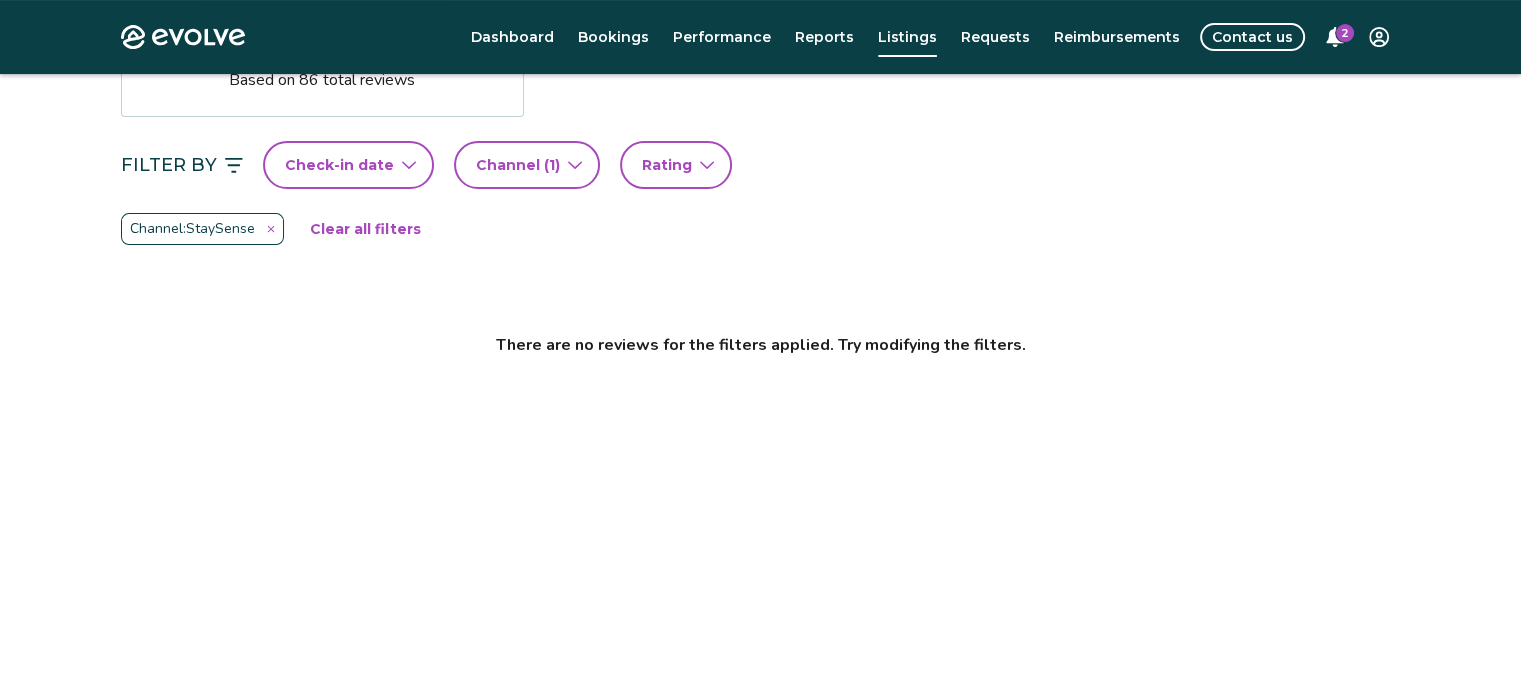 click on "Channel ( 1 )" at bounding box center (518, 165) 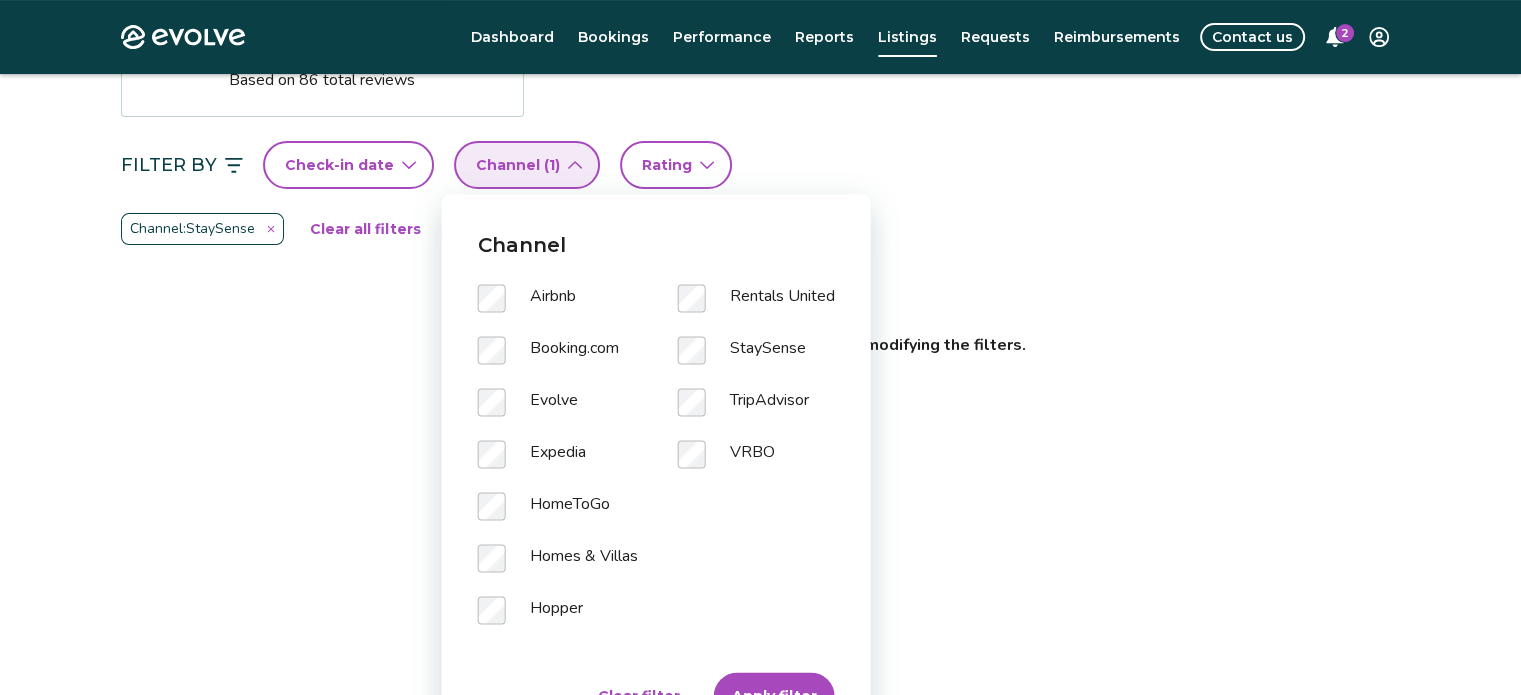 click on "Apply filter" at bounding box center [774, 696] 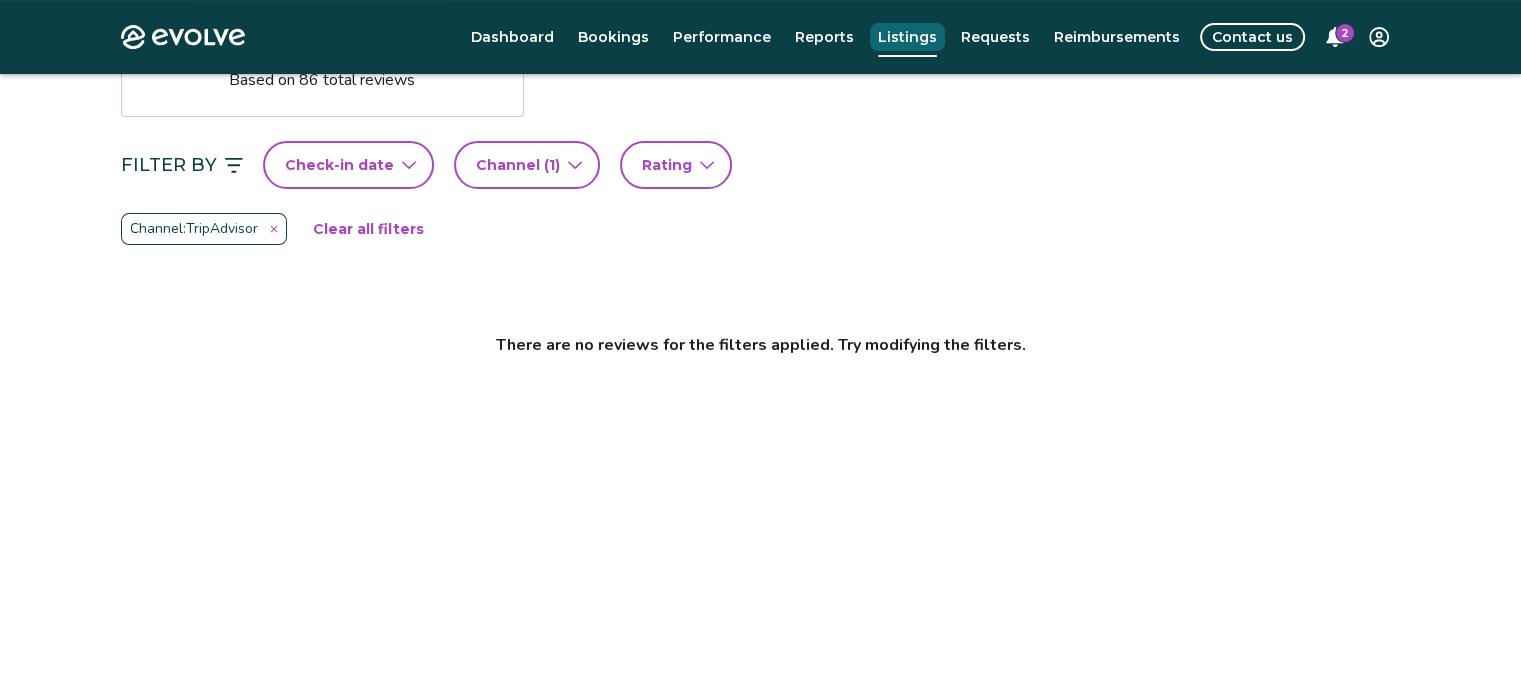 click on "Listings" at bounding box center (907, 37) 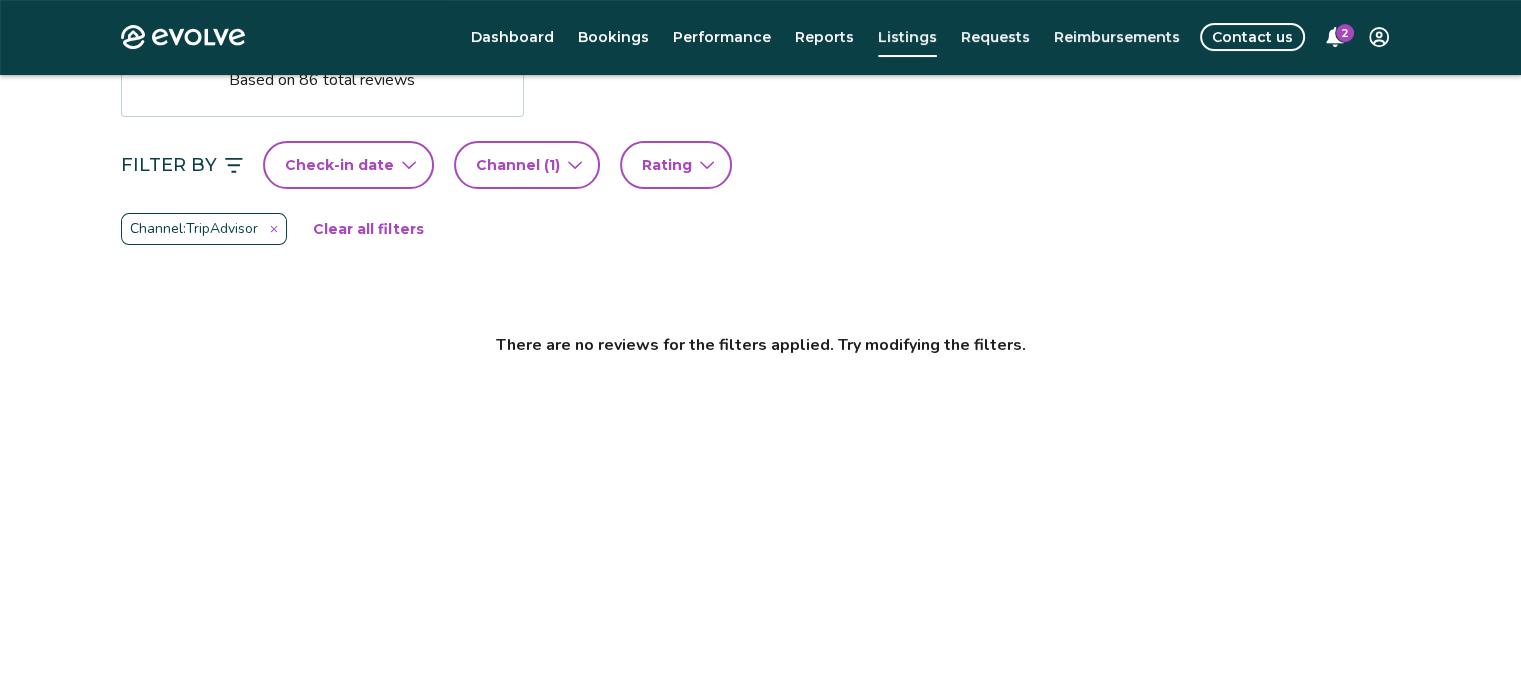 scroll, scrollTop: 0, scrollLeft: 0, axis: both 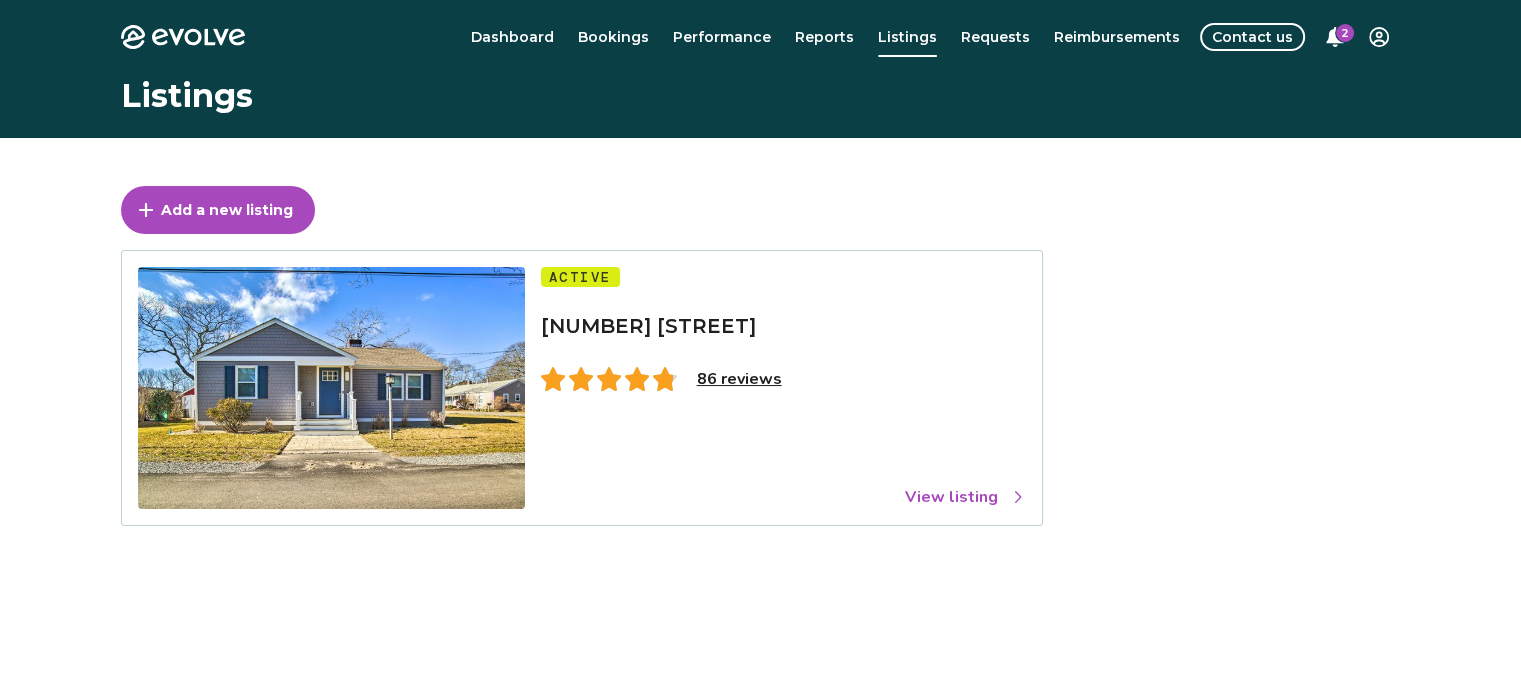 click on "86 reviews" at bounding box center [739, 379] 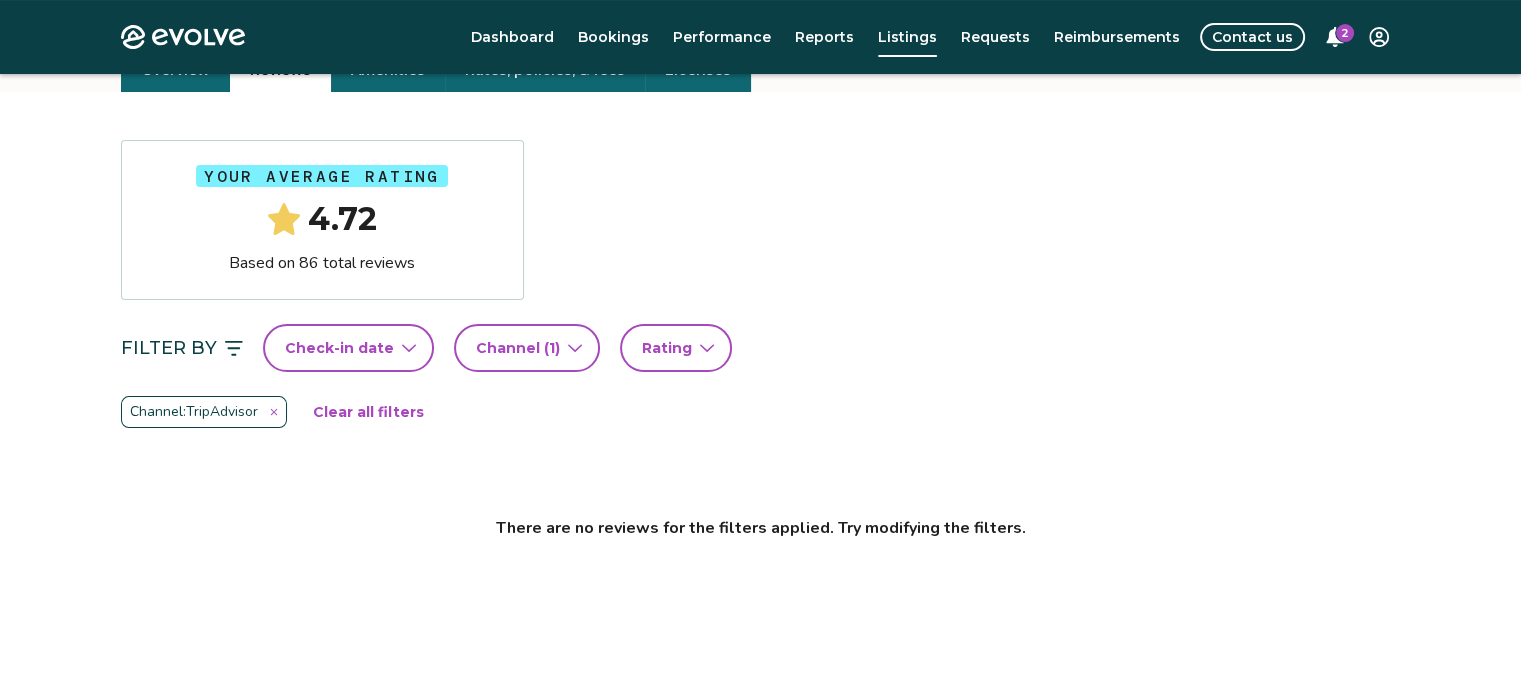 scroll, scrollTop: 300, scrollLeft: 0, axis: vertical 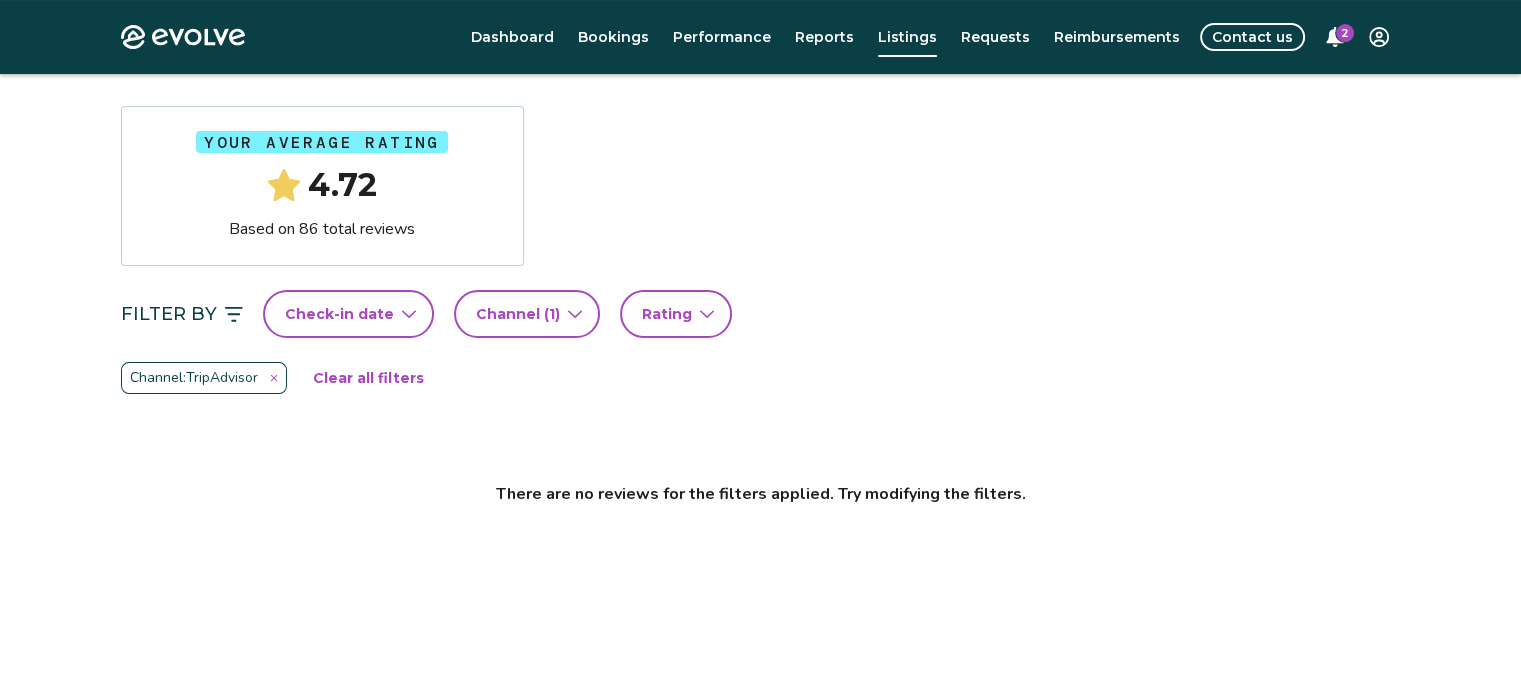 click 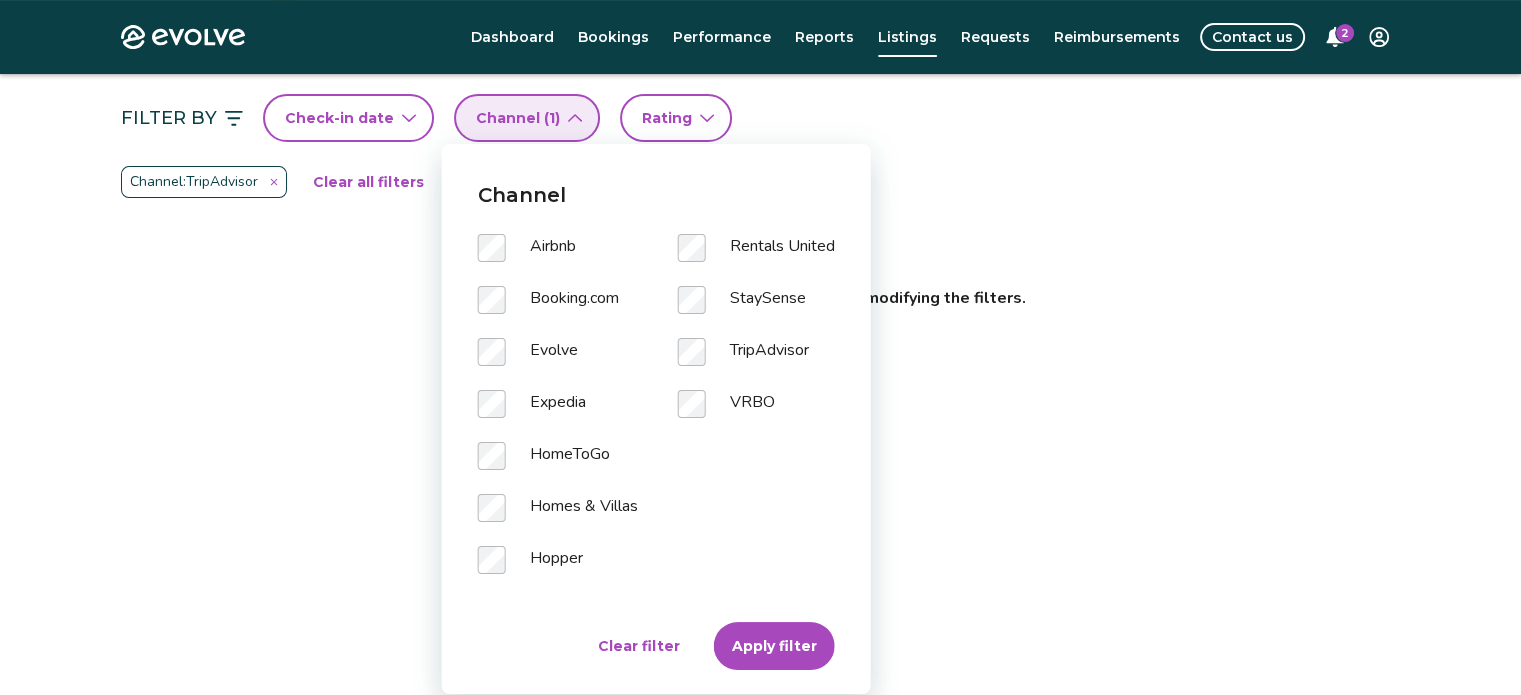 scroll, scrollTop: 500, scrollLeft: 0, axis: vertical 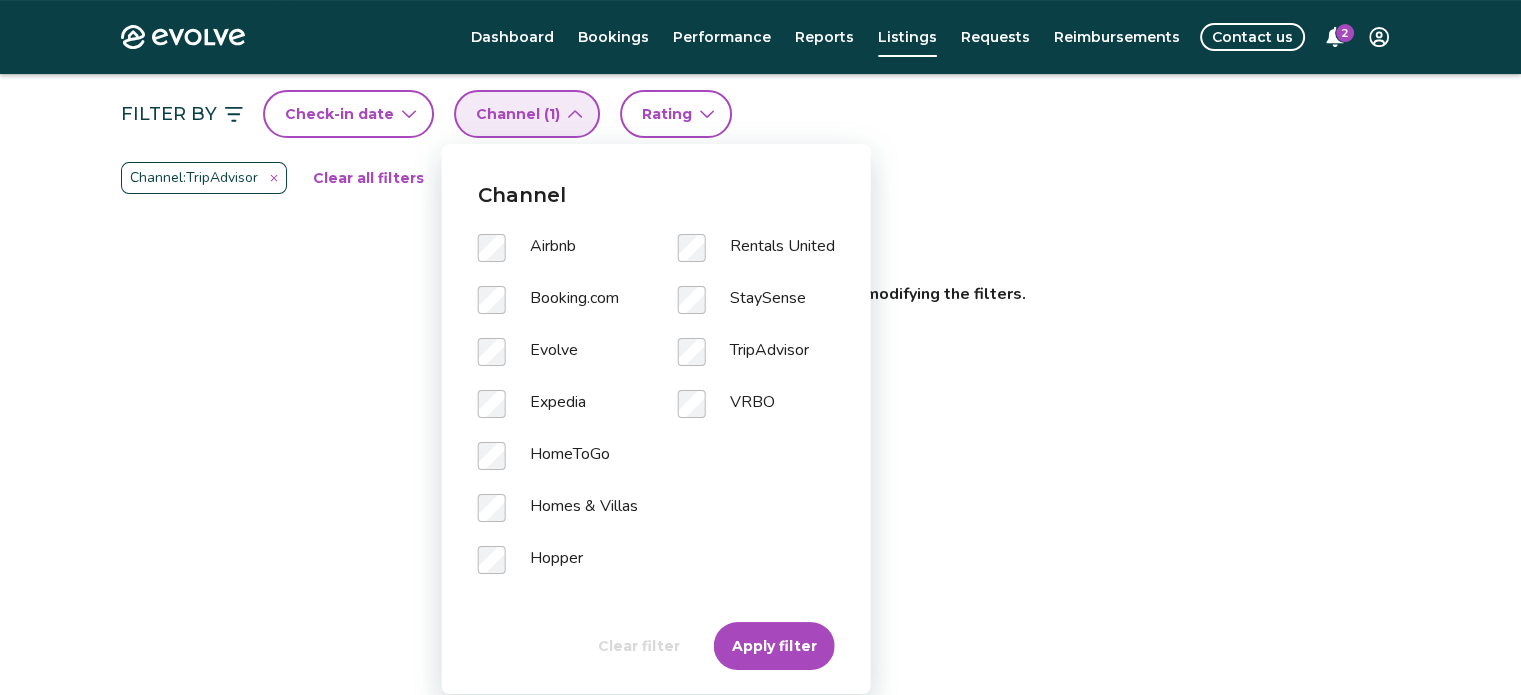 click on "Apply filter" at bounding box center (774, 646) 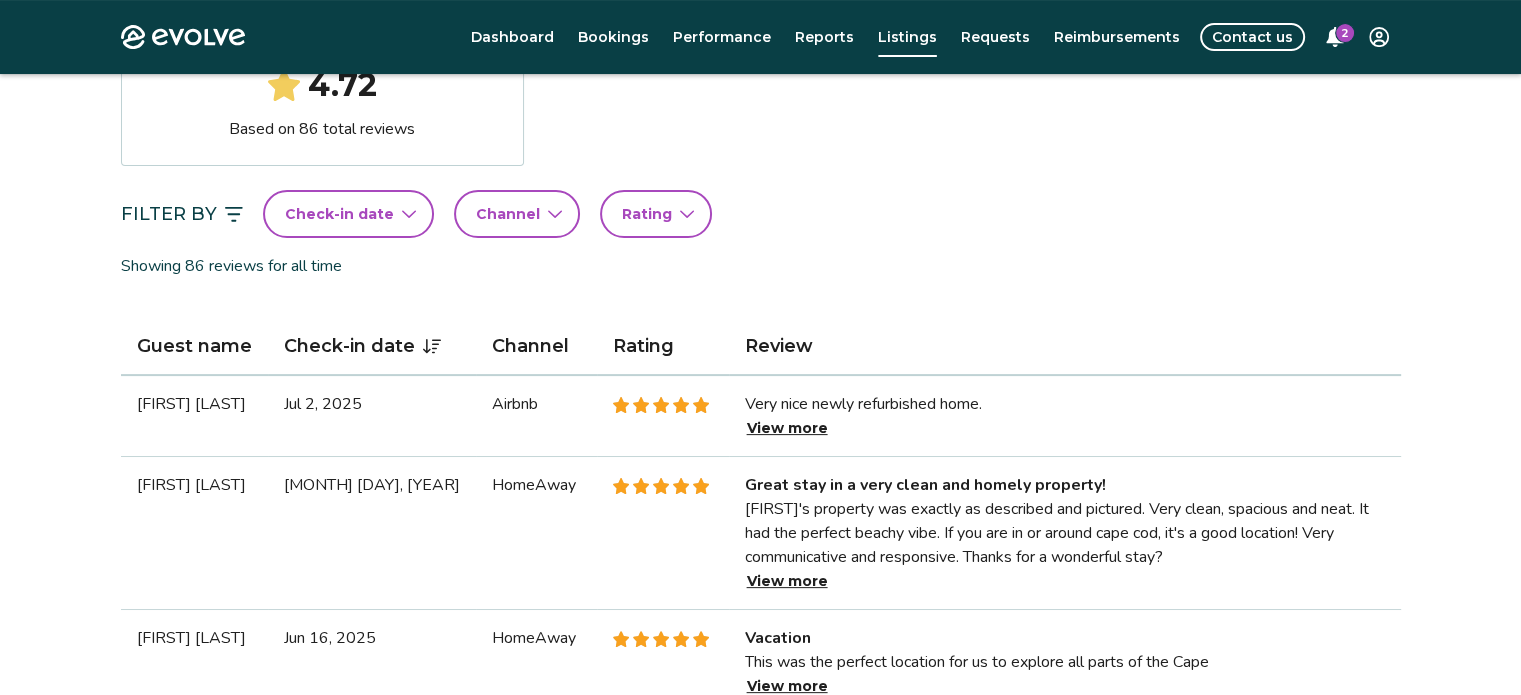scroll, scrollTop: 0, scrollLeft: 0, axis: both 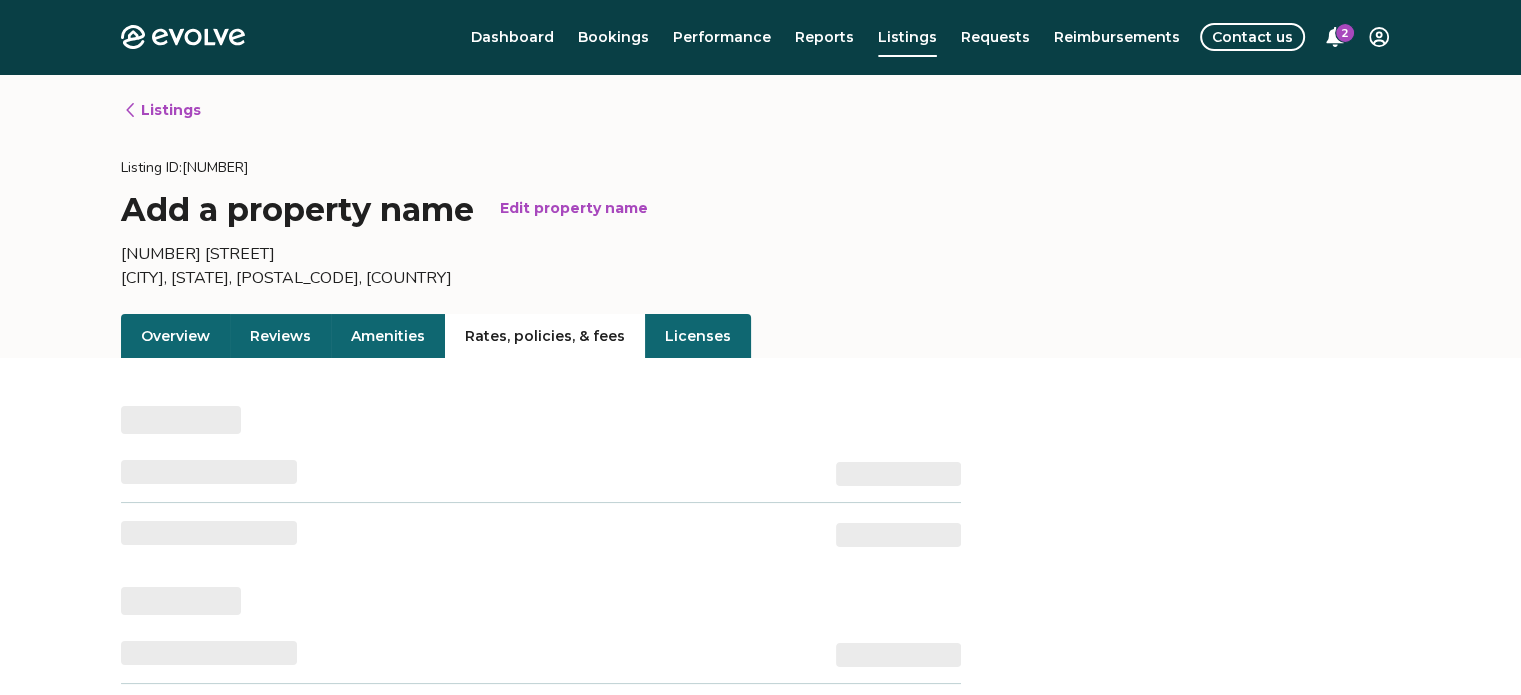 click on "Rates, policies, & fees" at bounding box center (545, 336) 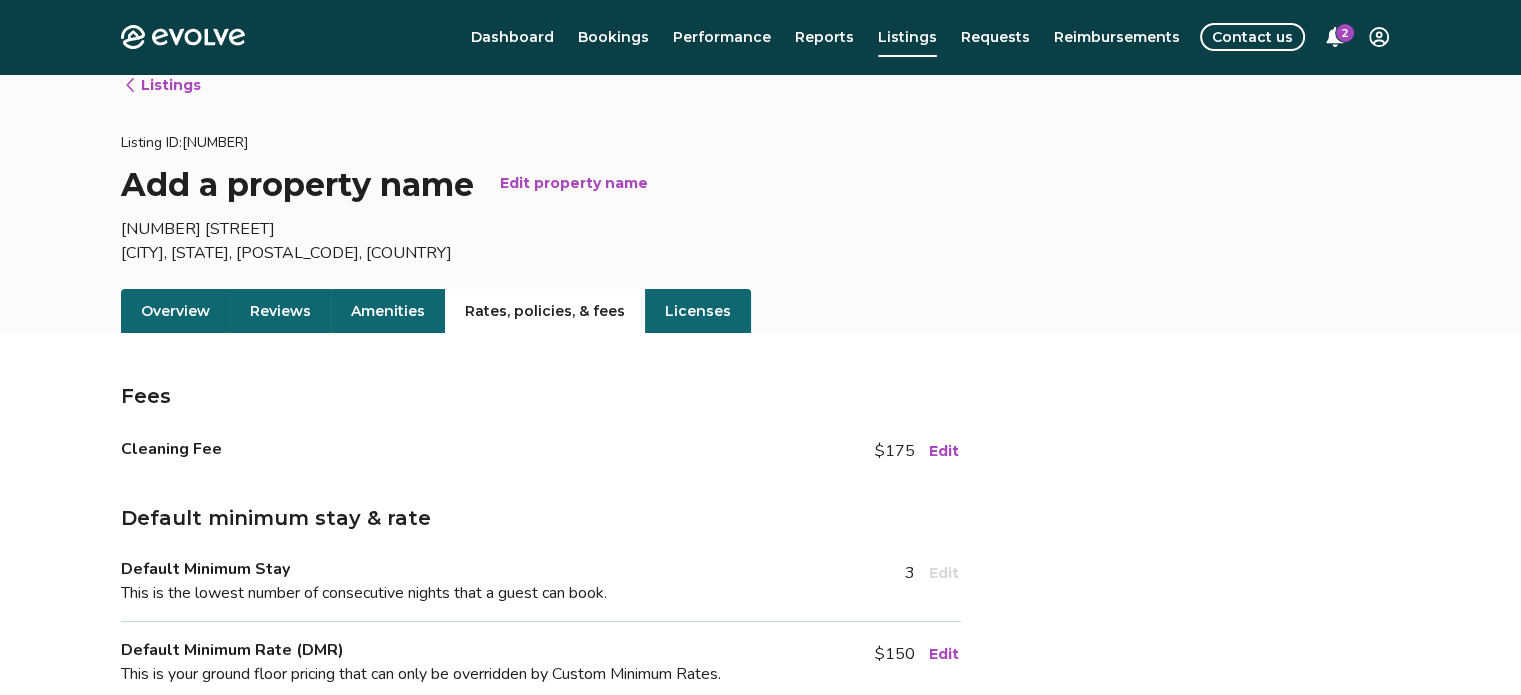 scroll, scrollTop: 0, scrollLeft: 0, axis: both 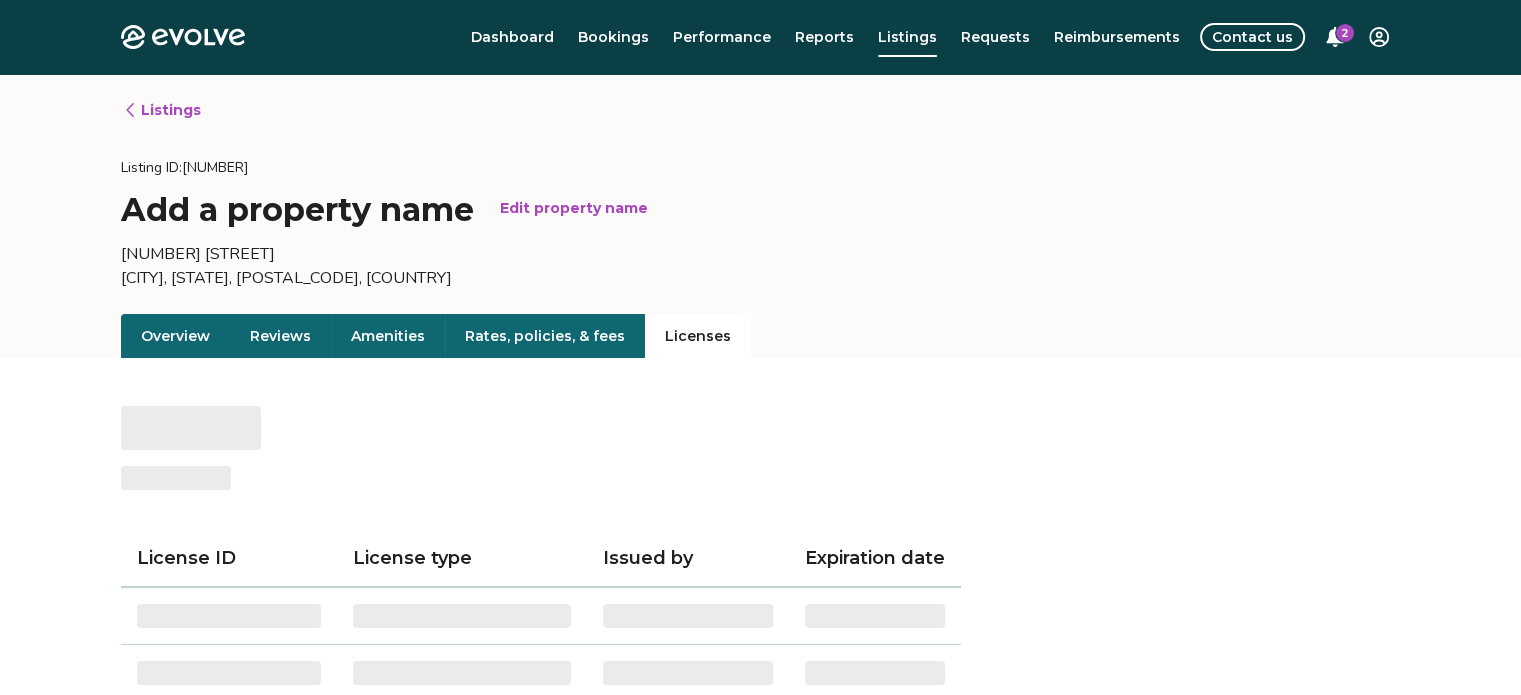 click on "Licenses" at bounding box center (698, 336) 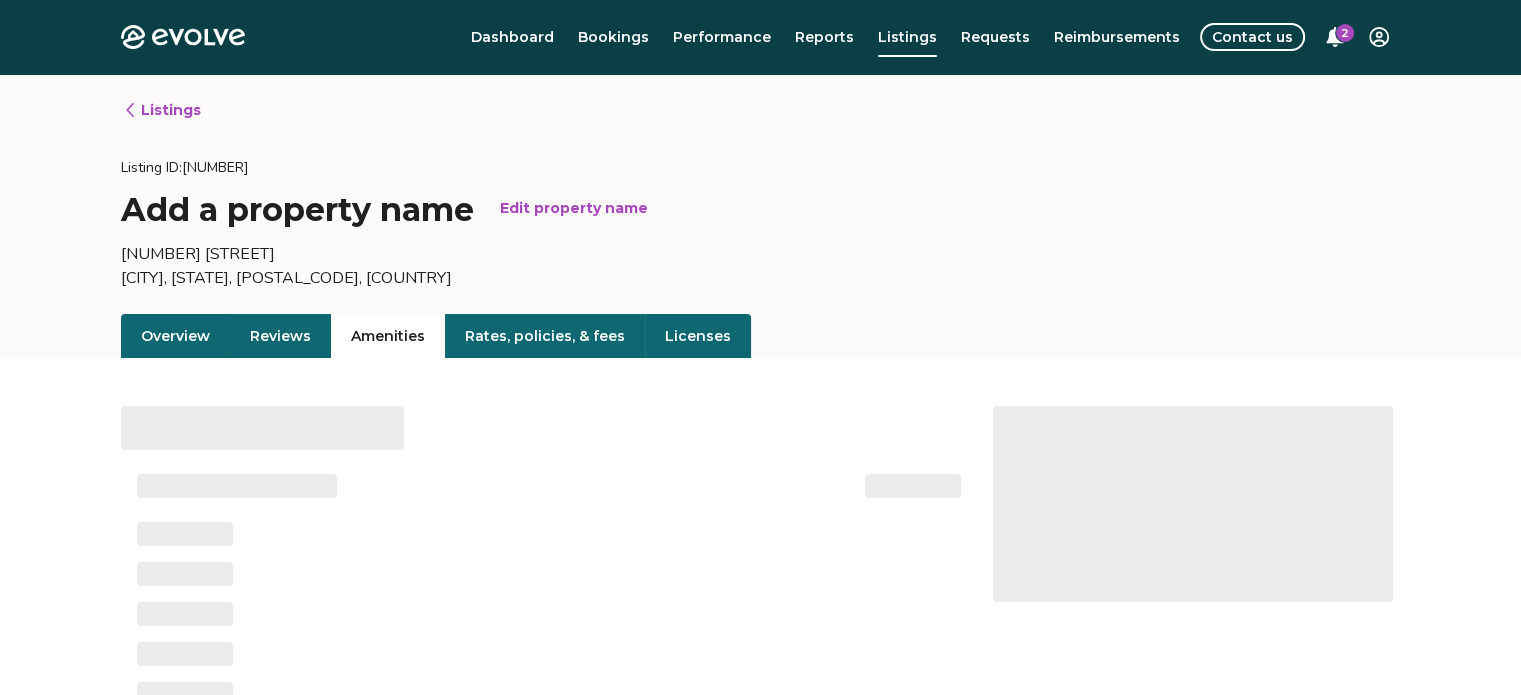 click on "Amenities" at bounding box center (388, 336) 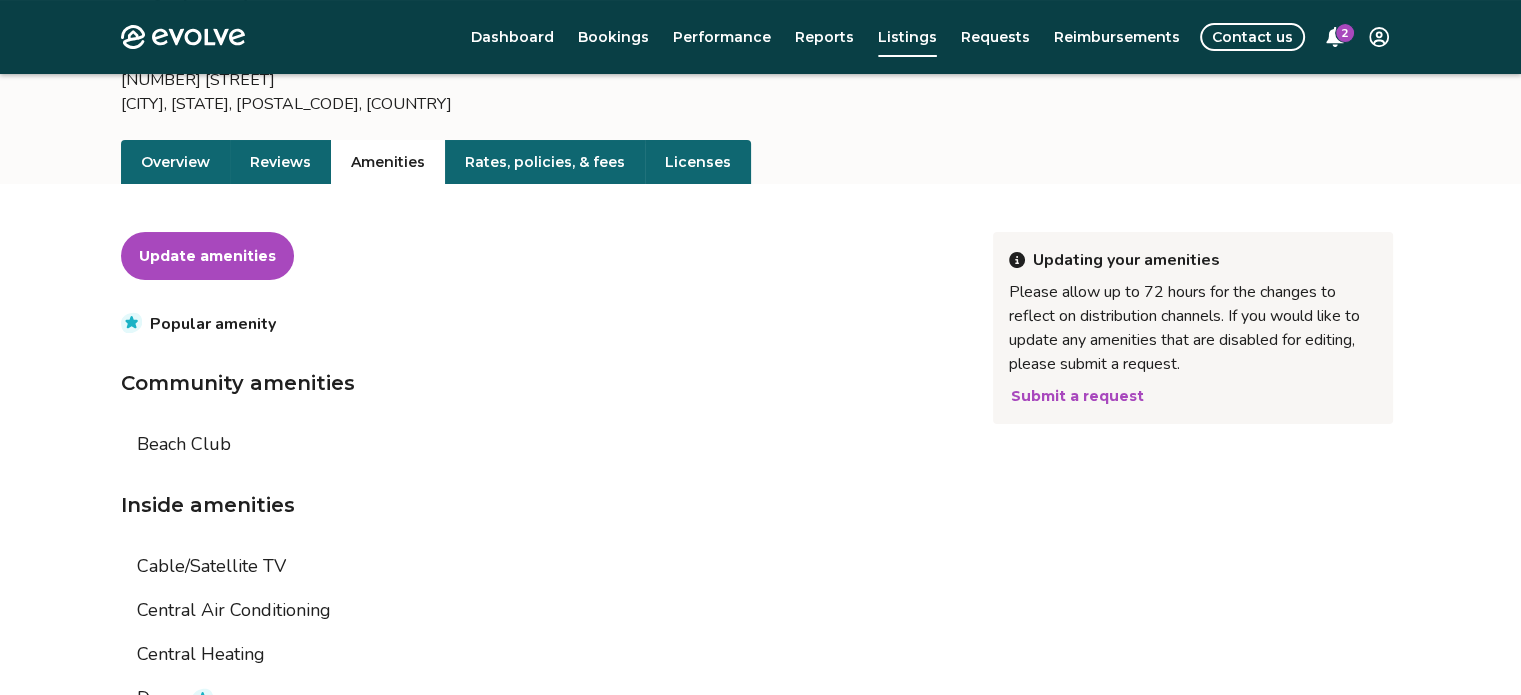 scroll, scrollTop: 0, scrollLeft: 0, axis: both 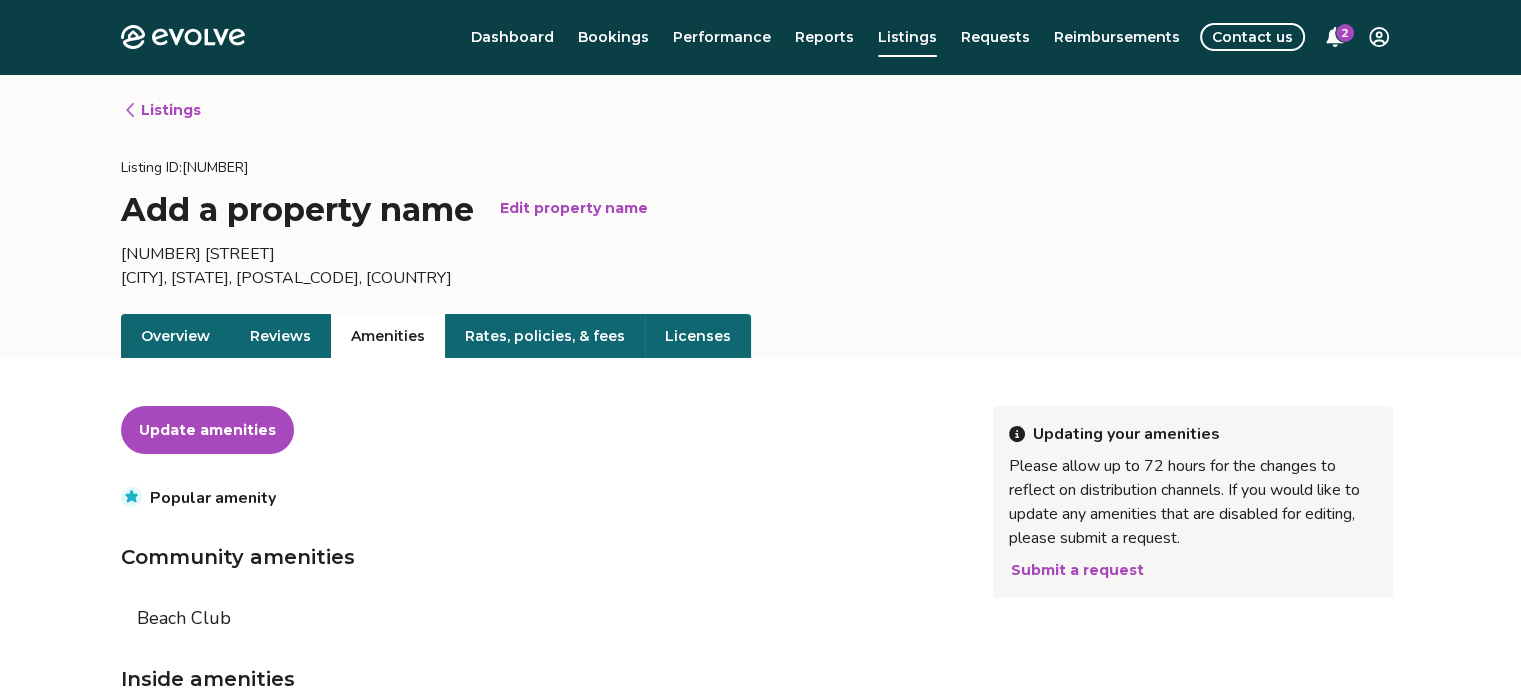 click on "Reviews" at bounding box center [280, 336] 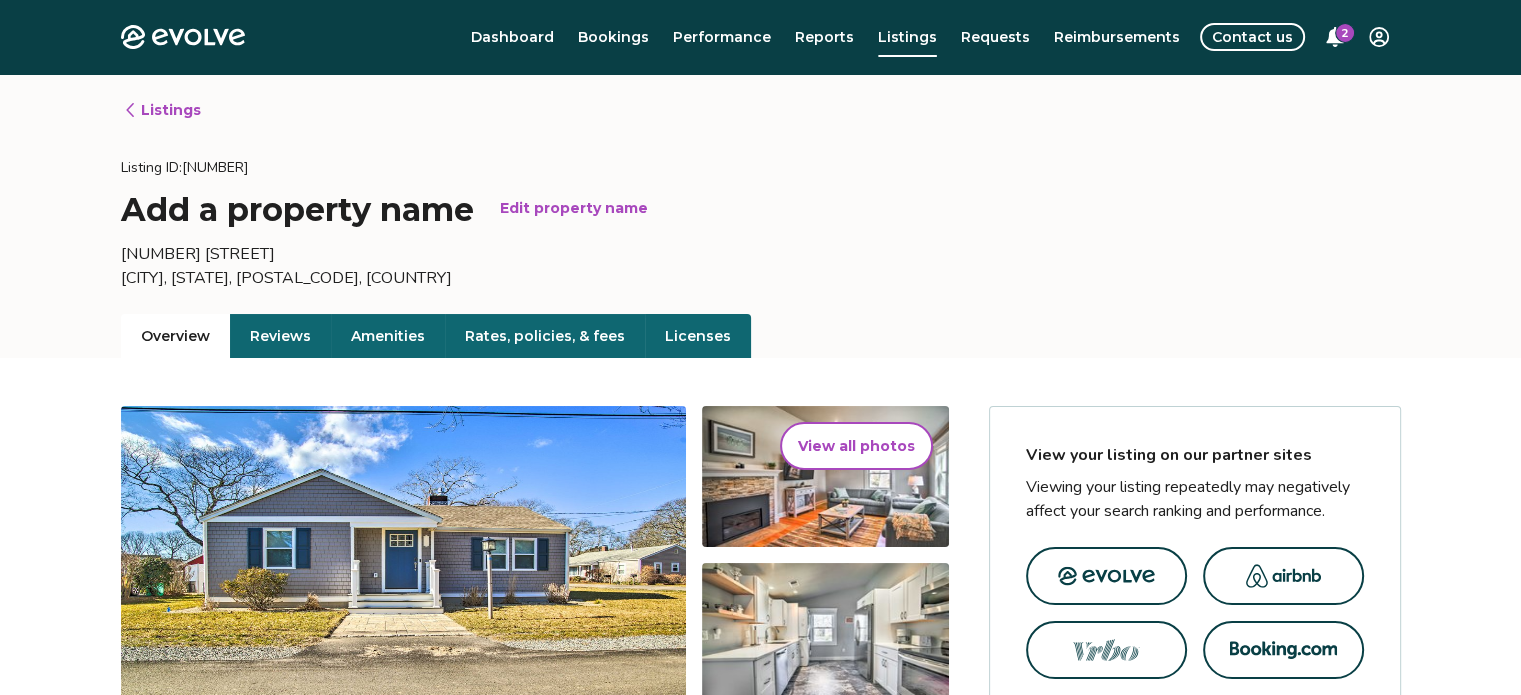 click on "Overview" at bounding box center [175, 336] 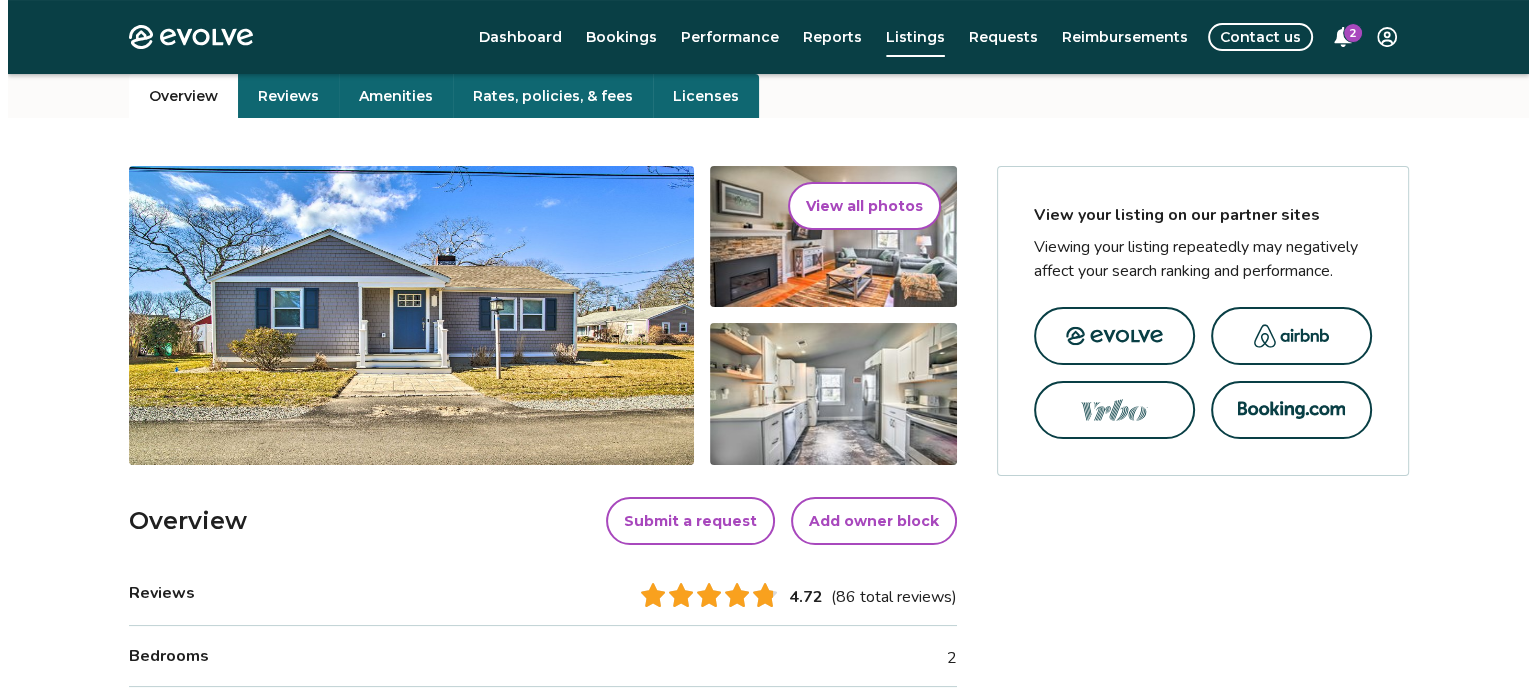 scroll, scrollTop: 200, scrollLeft: 0, axis: vertical 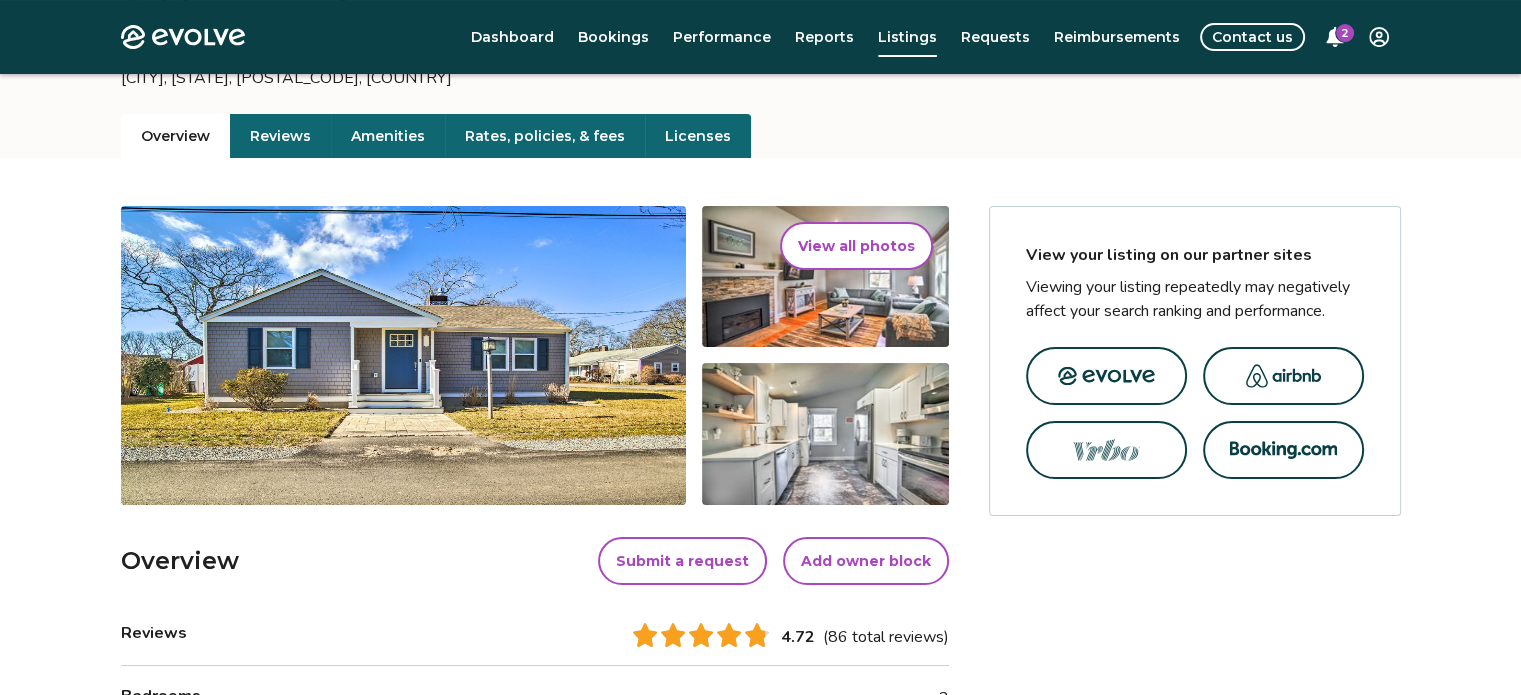 click on "View all photos" at bounding box center [856, 246] 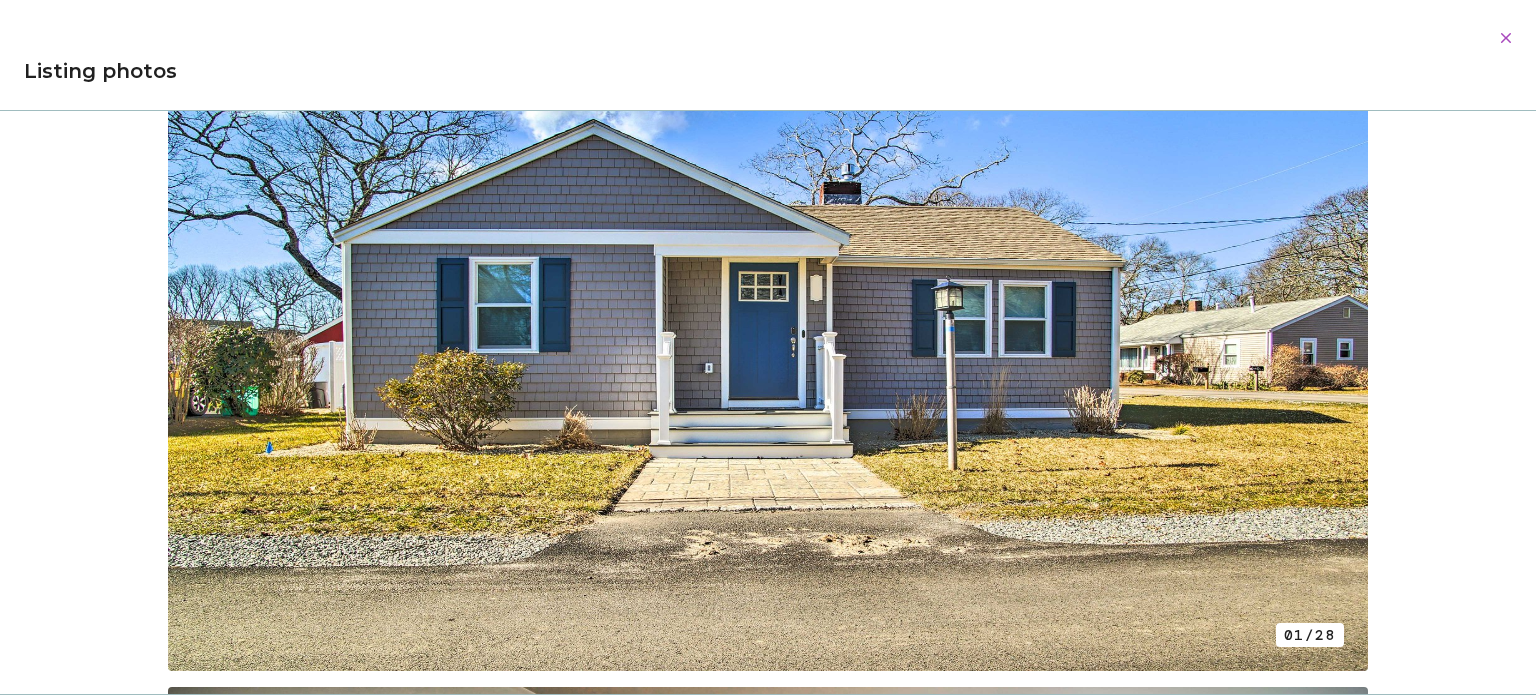 scroll, scrollTop: 100, scrollLeft: 0, axis: vertical 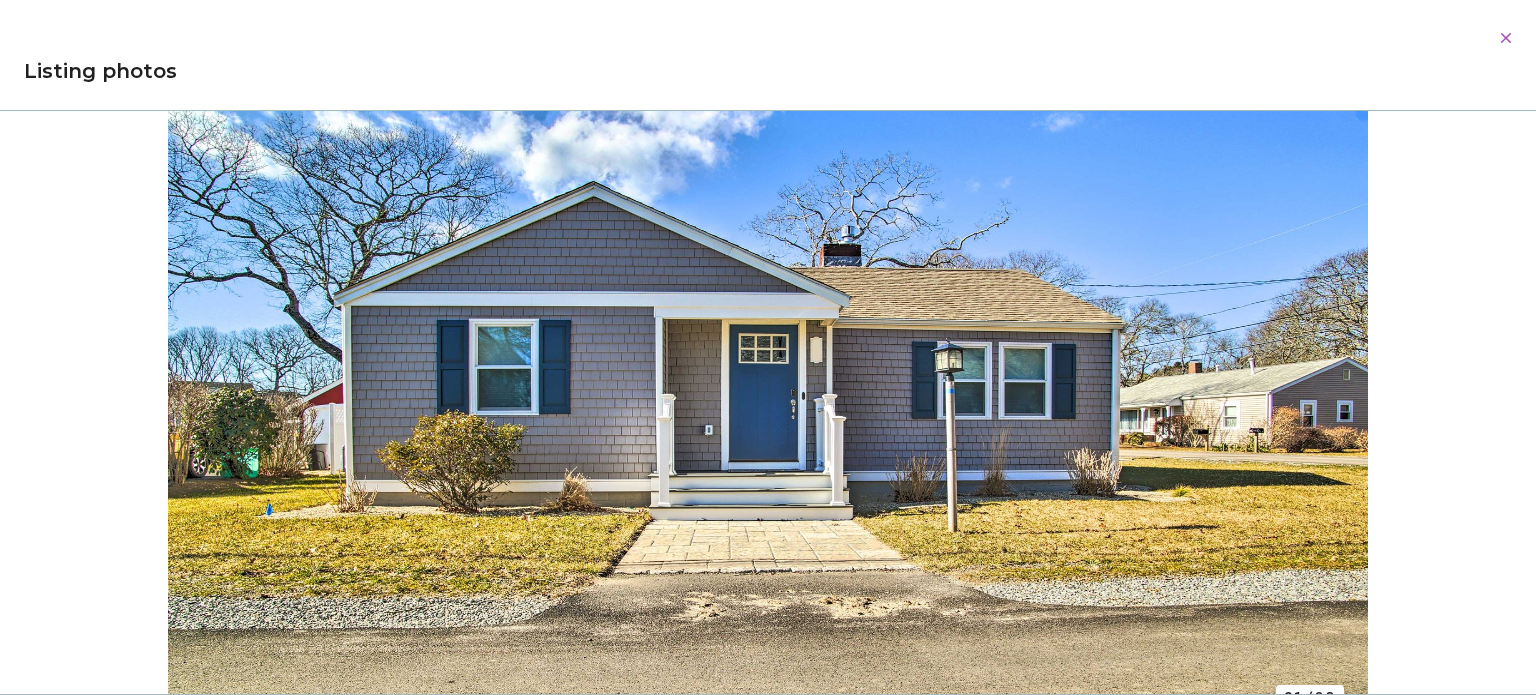 click at bounding box center [768, 384] 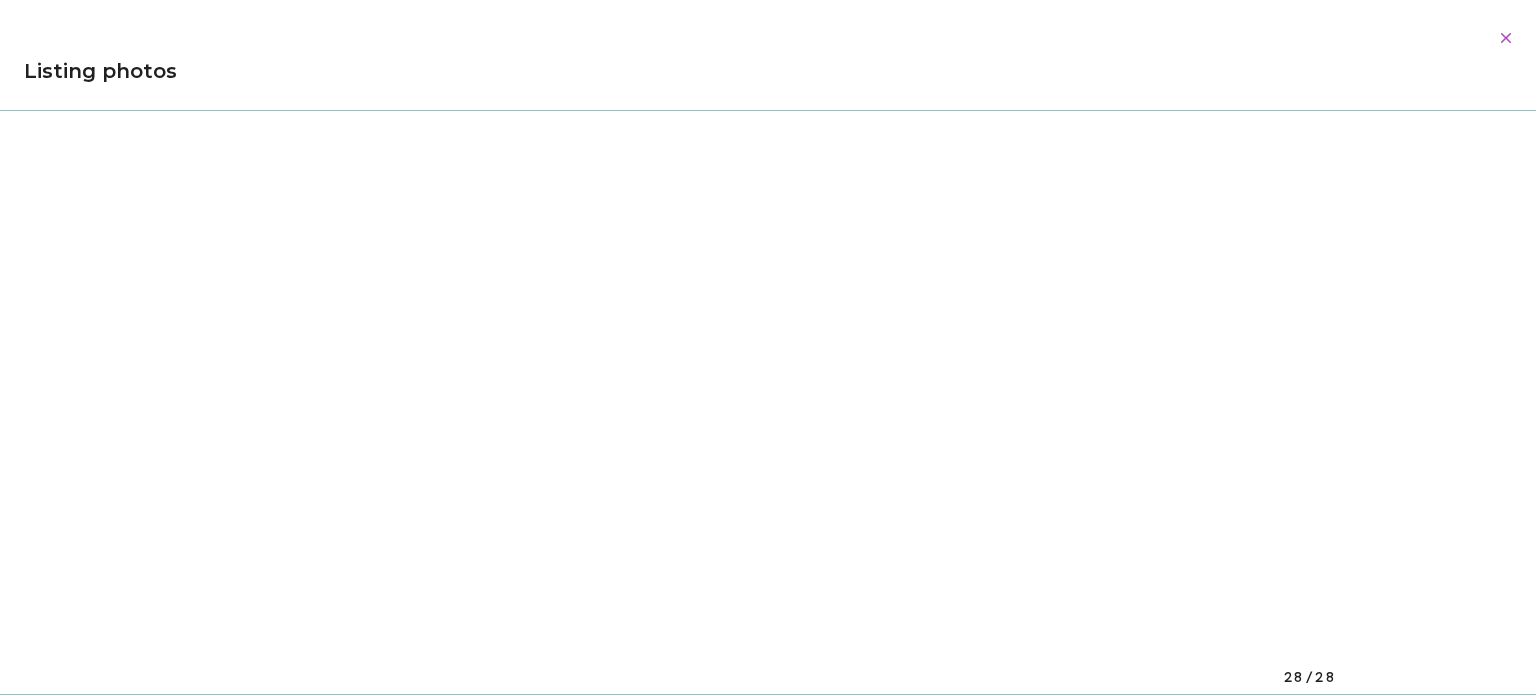 scroll, scrollTop: 19430, scrollLeft: 0, axis: vertical 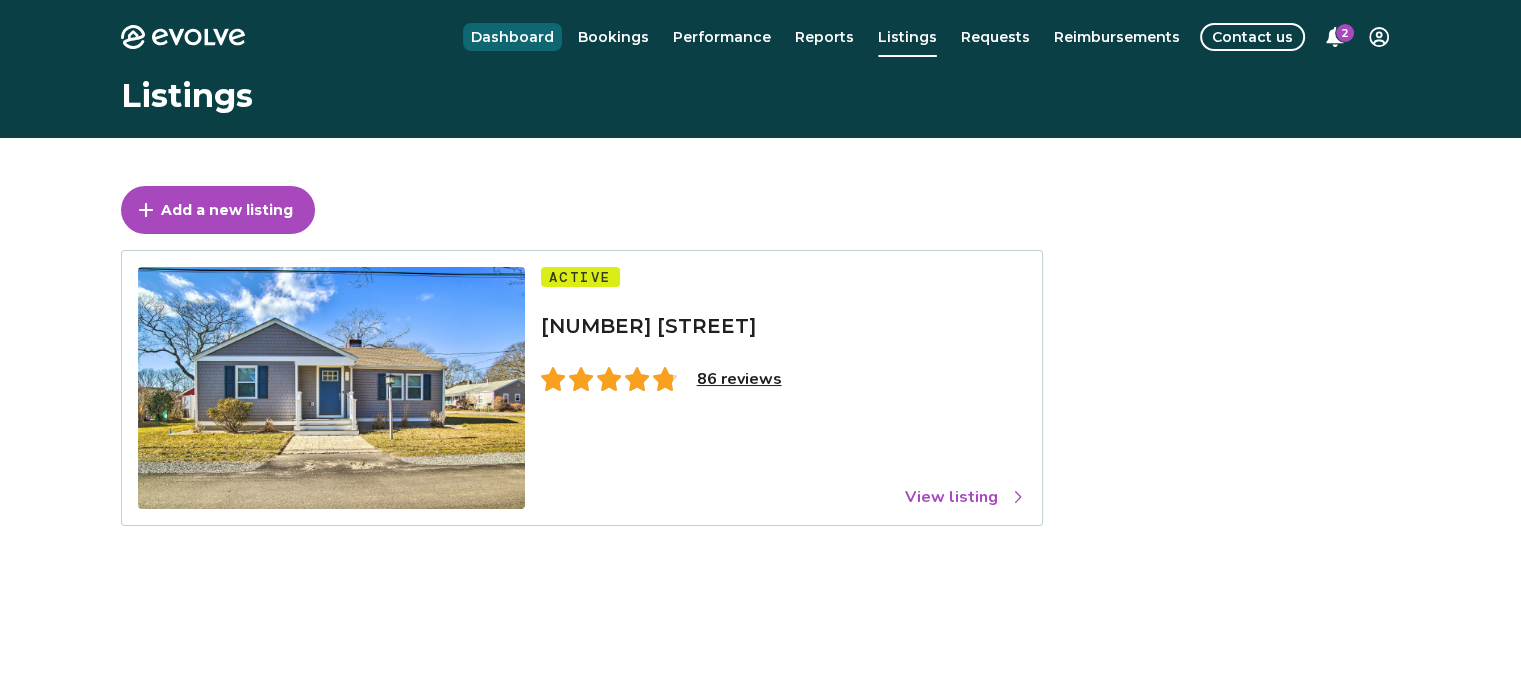 click on "Dashboard" at bounding box center (512, 37) 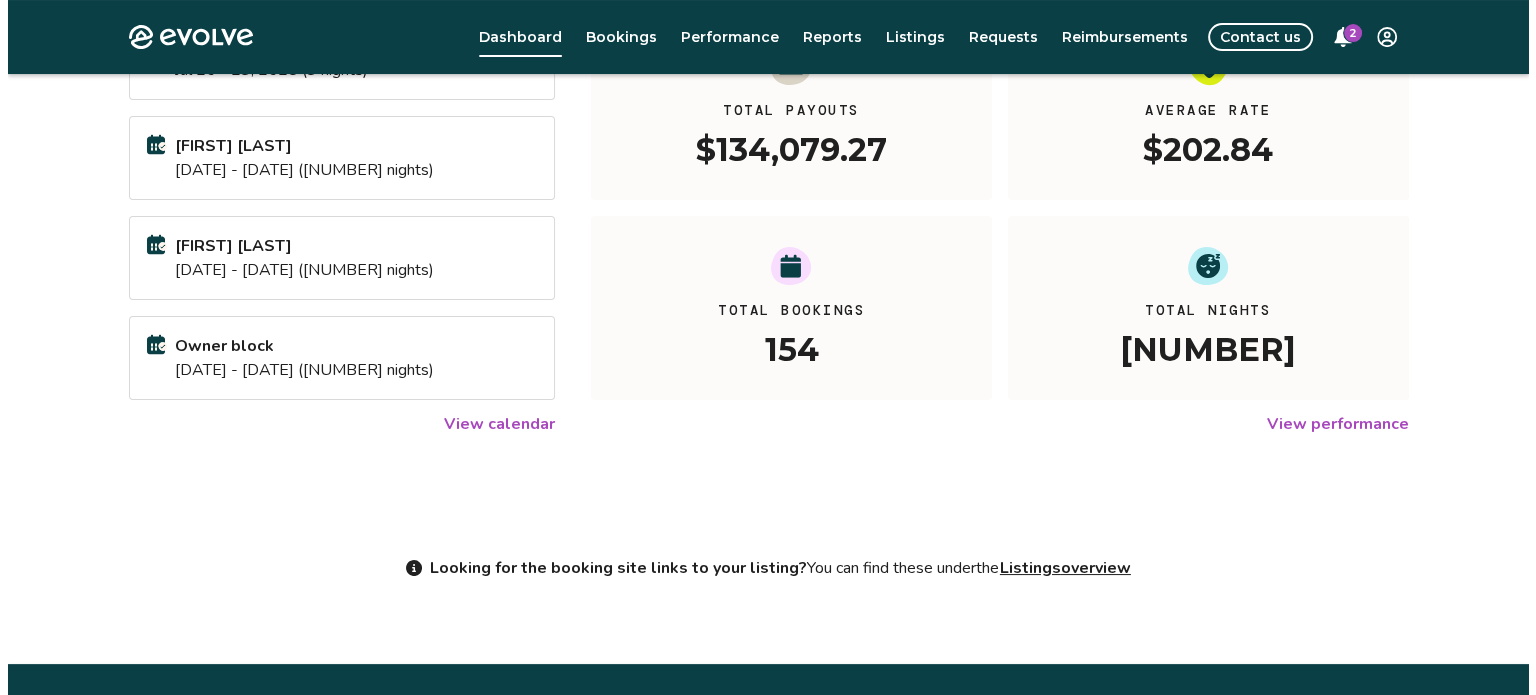 scroll, scrollTop: 300, scrollLeft: 0, axis: vertical 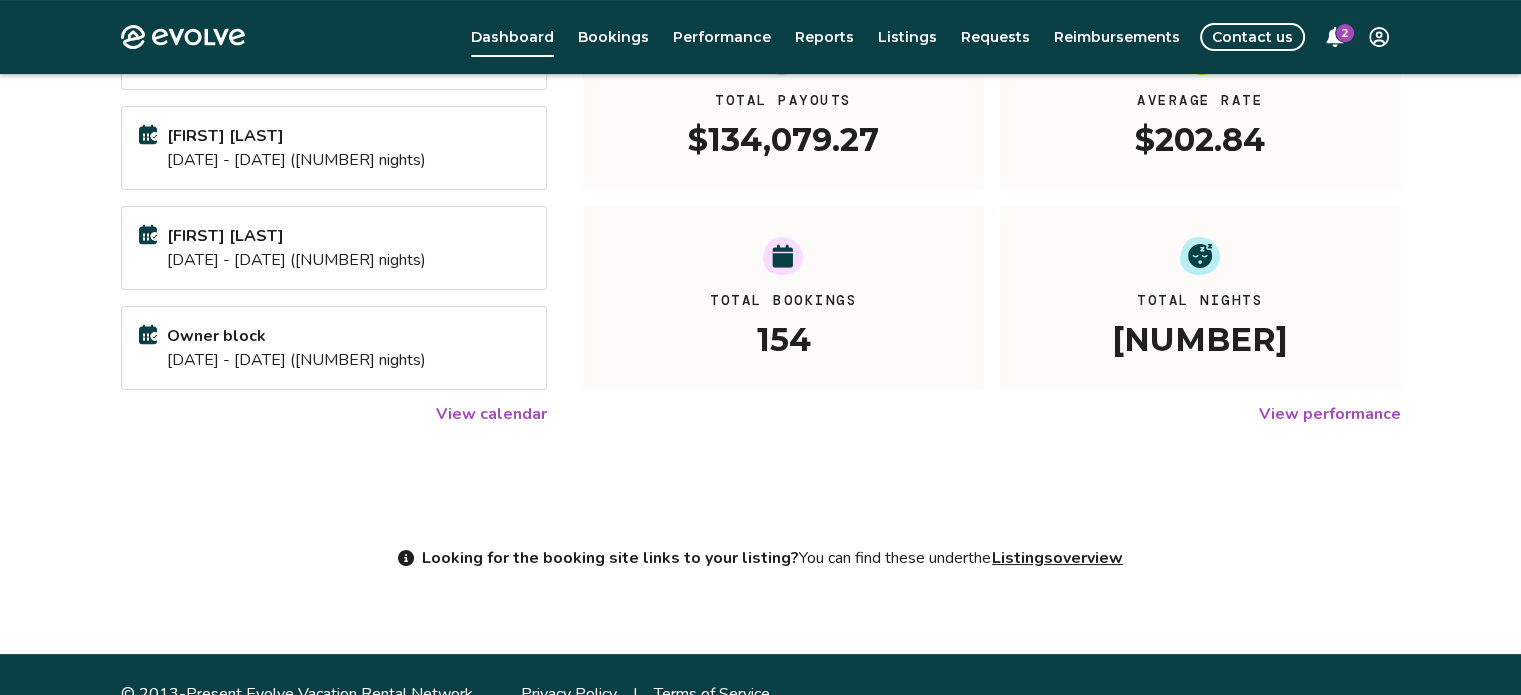 click on "2" at bounding box center [1345, 33] 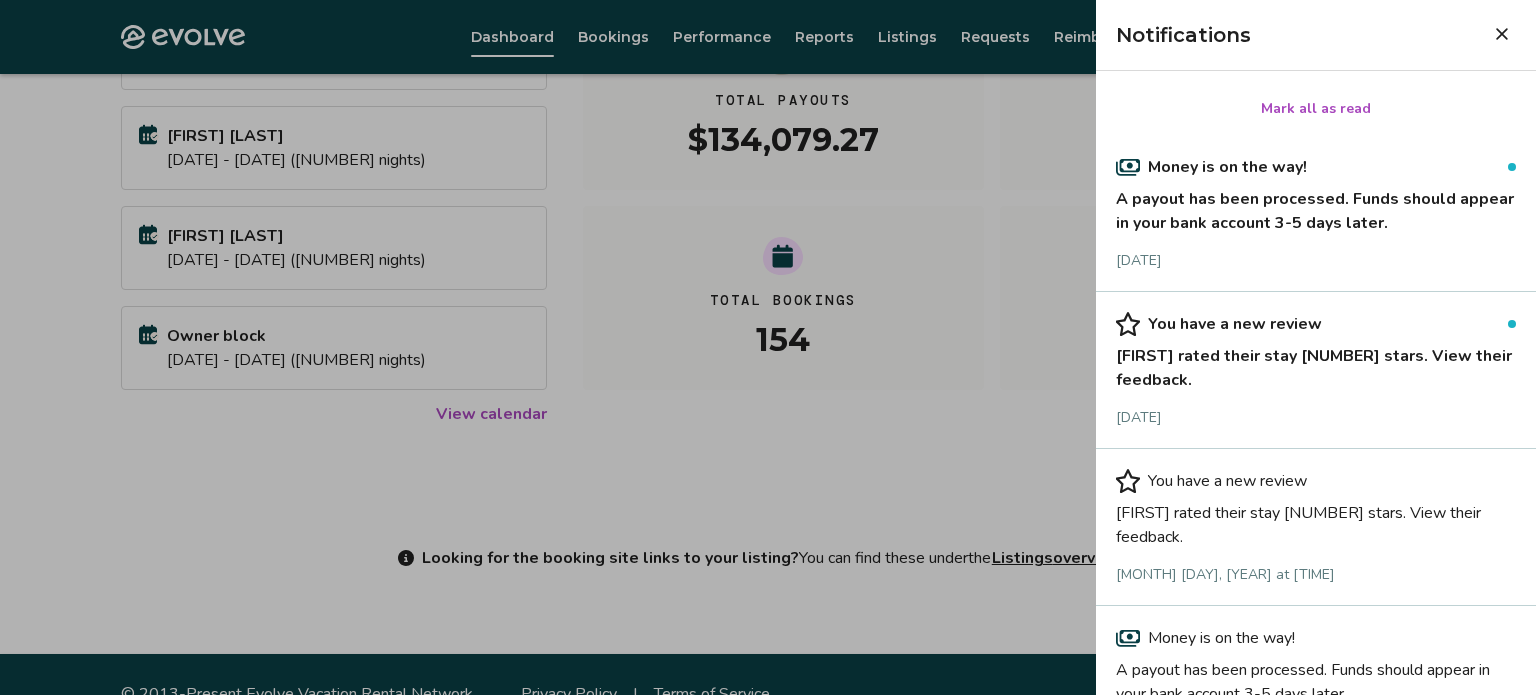 click on "A payout has been processed. Funds should appear in your bank account 3-5 days later." at bounding box center [1316, 207] 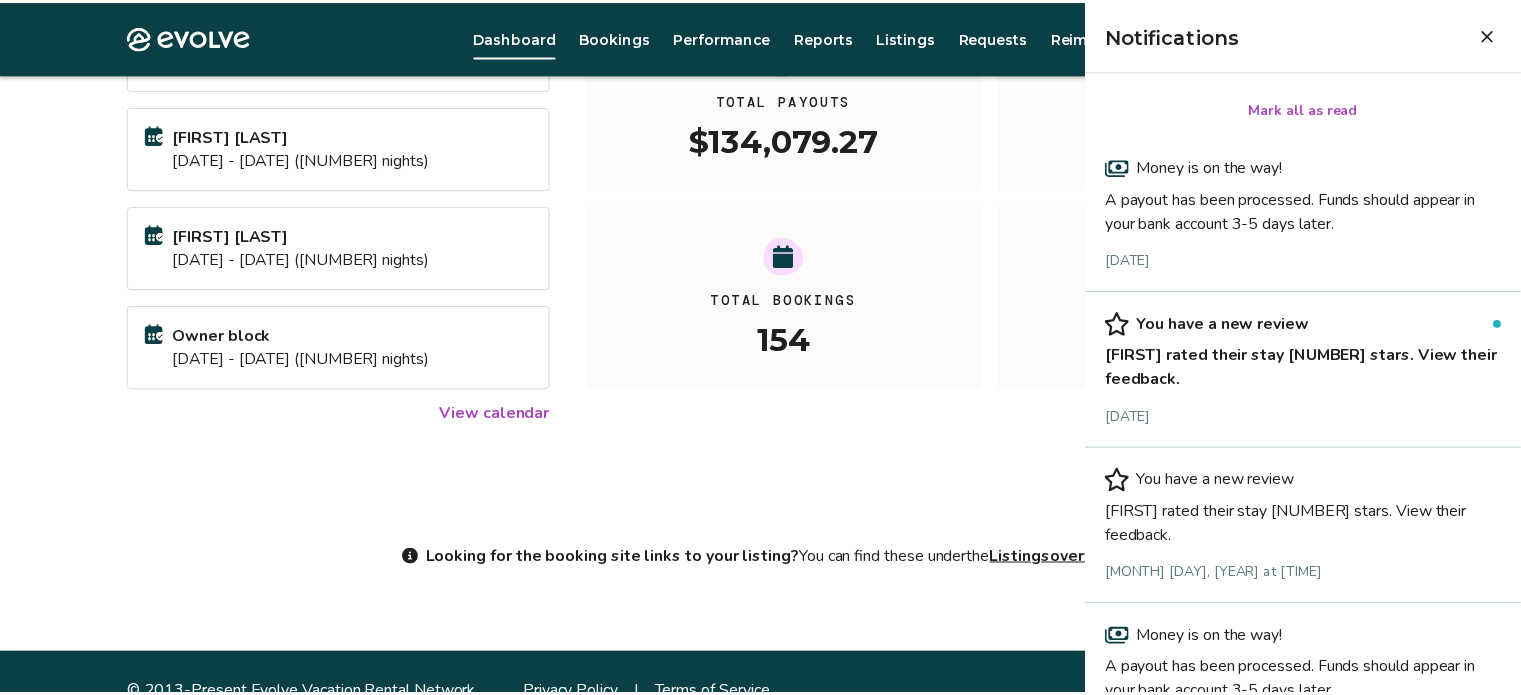 scroll, scrollTop: 0, scrollLeft: 0, axis: both 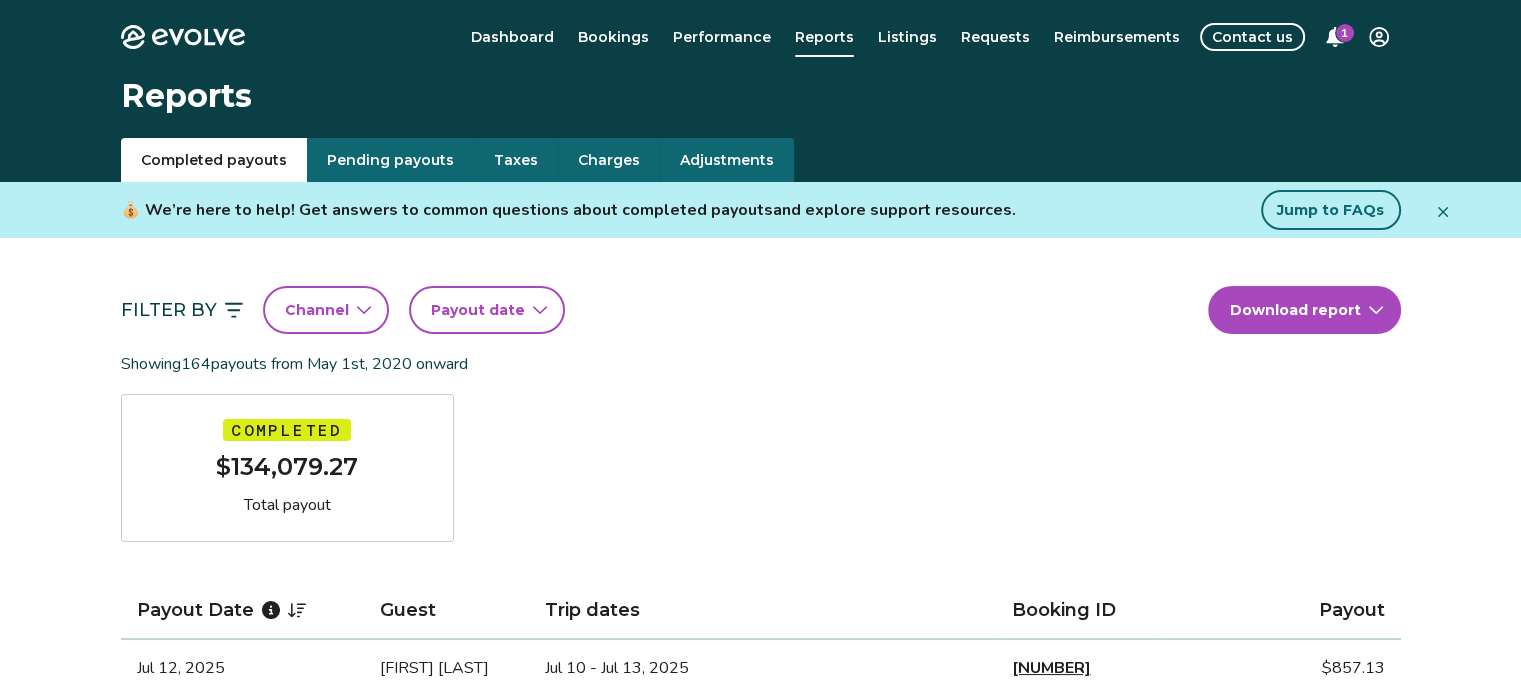 click on "1" at bounding box center (1345, 33) 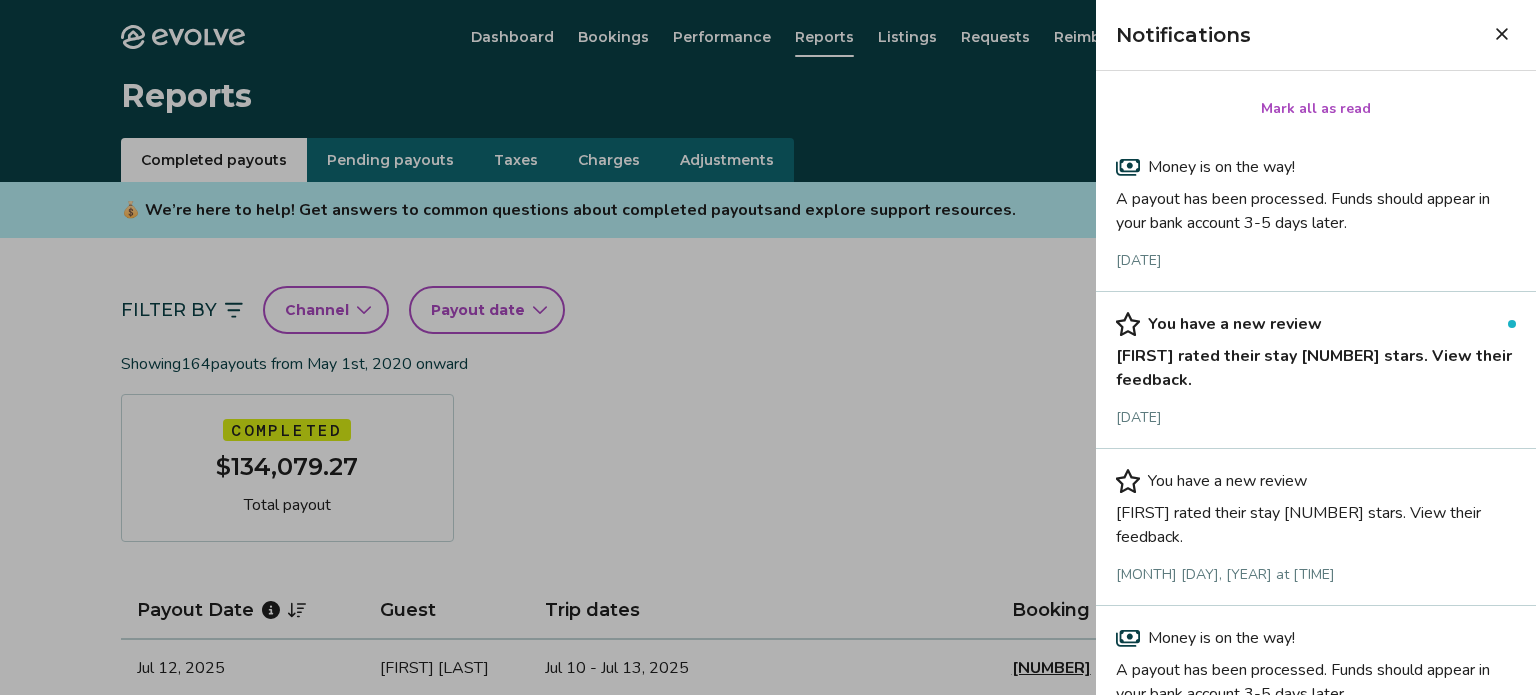 click on "Mark all as read" at bounding box center (1316, 109) 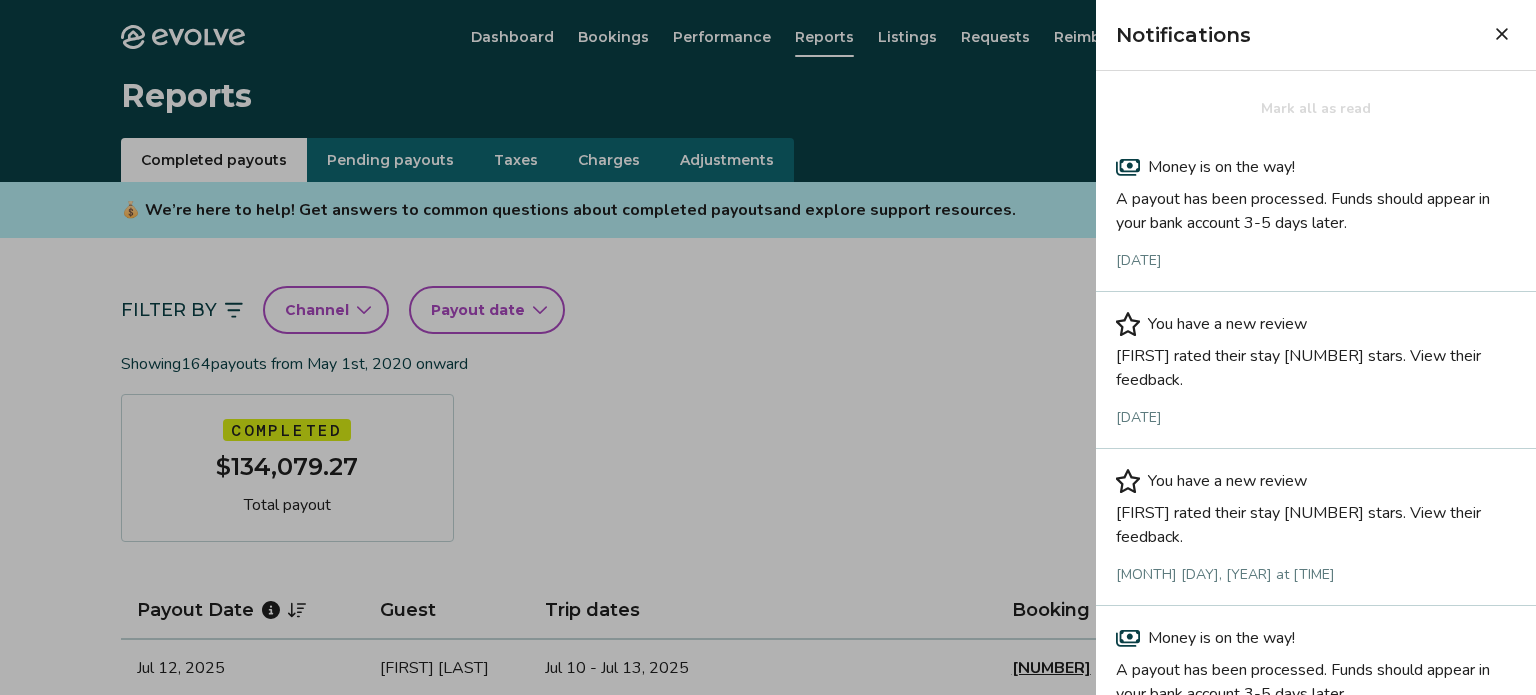 click 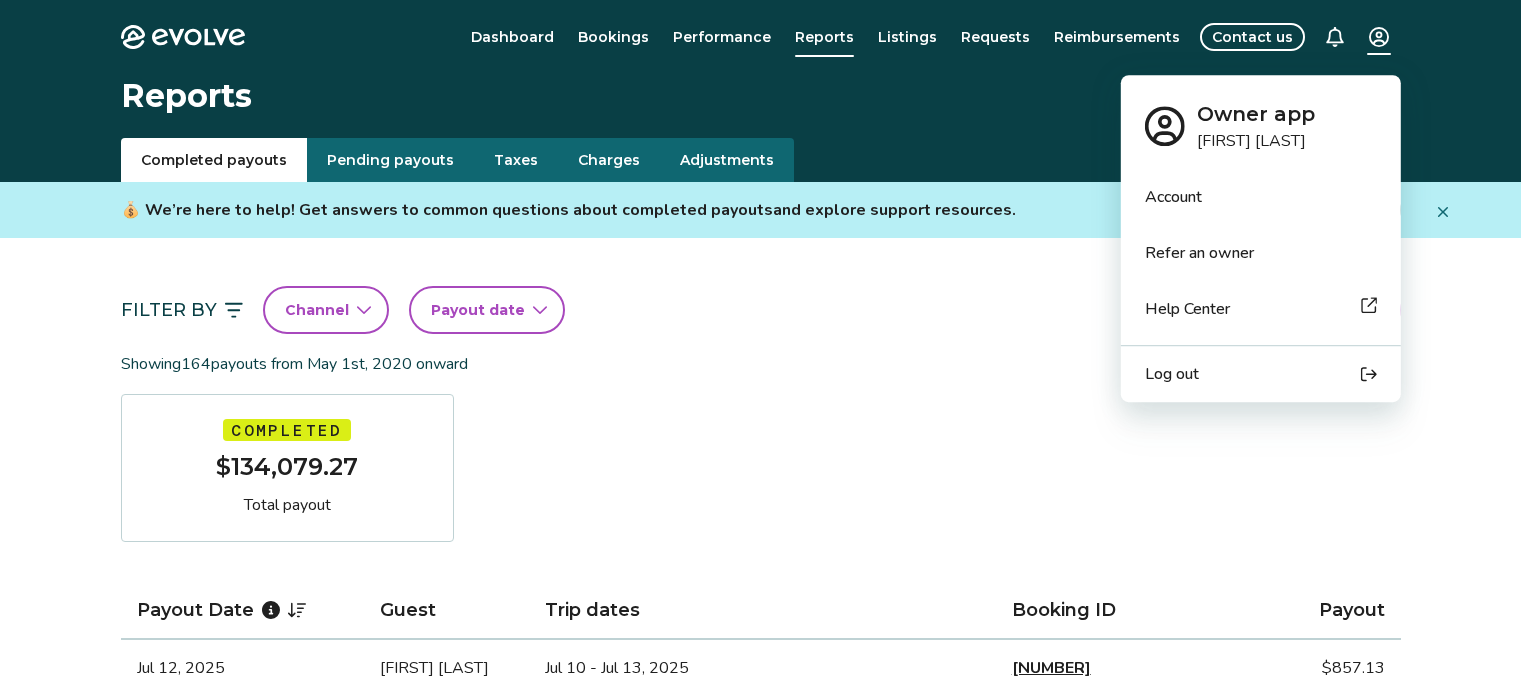 click on "Evolve Dashboard Bookings Performance Reports Listings Requests Reimbursements Contact us Reports Completed payouts Pending payouts Taxes Charges Adjustments 💰 We’re here to help! Get answers to common questions about completed payouts and explore support resources. Jump to FAQs Filter By Channel Payout date Download report Showing 164 payouts from May 1st, 2020 onward Completed $134,079.27 Total payout Payout Date Guest Trip dates Booking ID Payout Jul 12, 2025 GREG RUSSELL Jul 10 - Jul 13, 2025 14629311 $857.13 Jul 7, 2025 Caitlin Healy Jul 5 - Jul 10, 2025 14432090 $1,011.34 Jul 4, 2025 Sean Fay Jul 2 - Jul 5, 2025 14595535 $958.56 Jul 1, 2025 Neha Khetan Jun 29 - Jul 2, 2025 14577493 $693.63 Jun 25, 2025 DEBORAH DARBONNE Jun 23 - Jun 28, 2025 14431298 $849.54 Jun 18, 2025 Pamela Knirnschild Jun 16 - Jun 23, 2025 14042342 $1,235.06 Jun 15, 2025 Sebastian Holz Jun 13 - Jun 16, 2025 13830638 $664.22 Jun 4, 2025 Megan Rothwell Jun 2 - Jun 5, 2025 14684689 $564.71 May 30, 2025 Rubecca Johnson 1" at bounding box center [768, 1297] 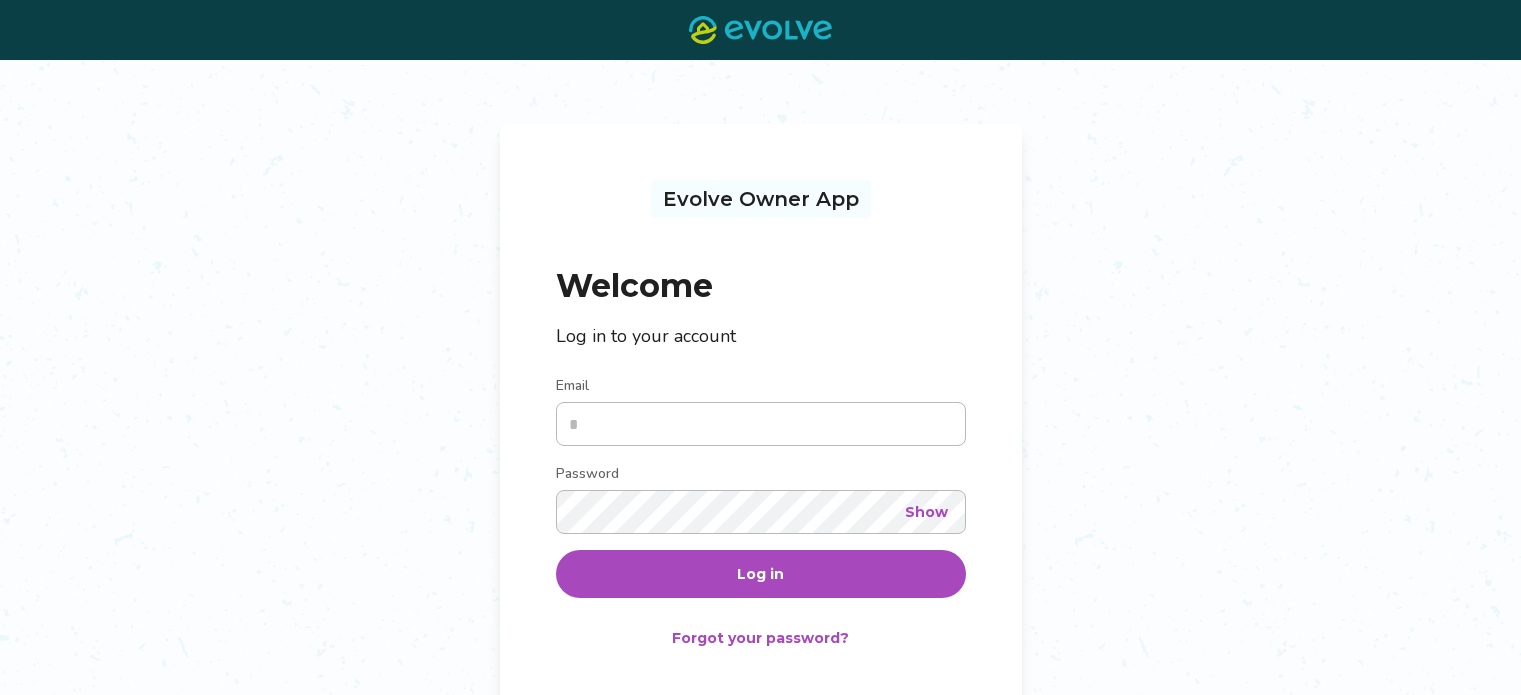 scroll, scrollTop: 0, scrollLeft: 0, axis: both 